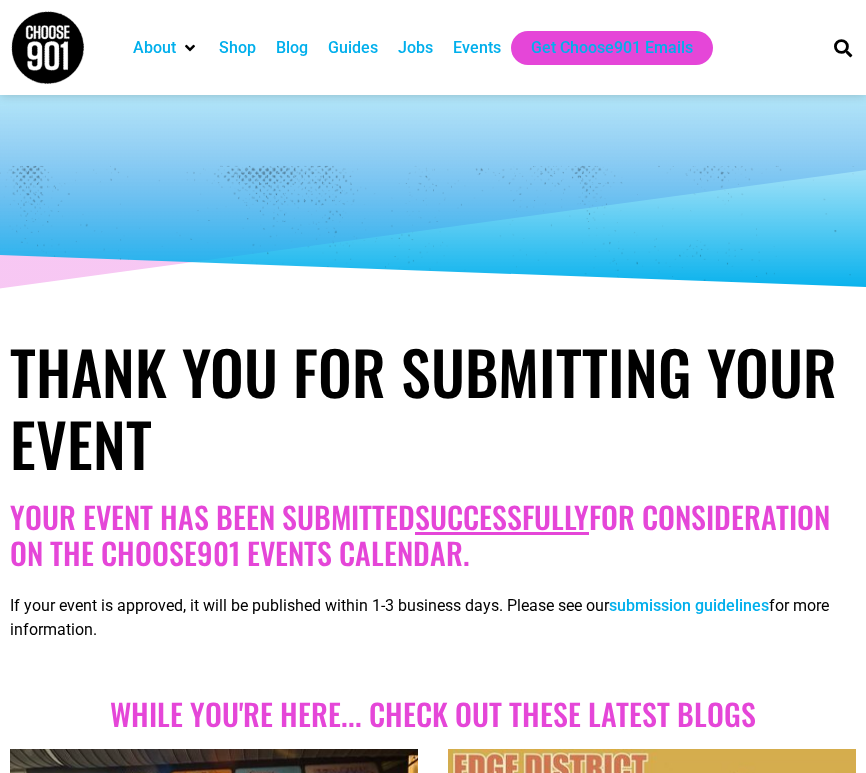 scroll, scrollTop: 0, scrollLeft: 0, axis: both 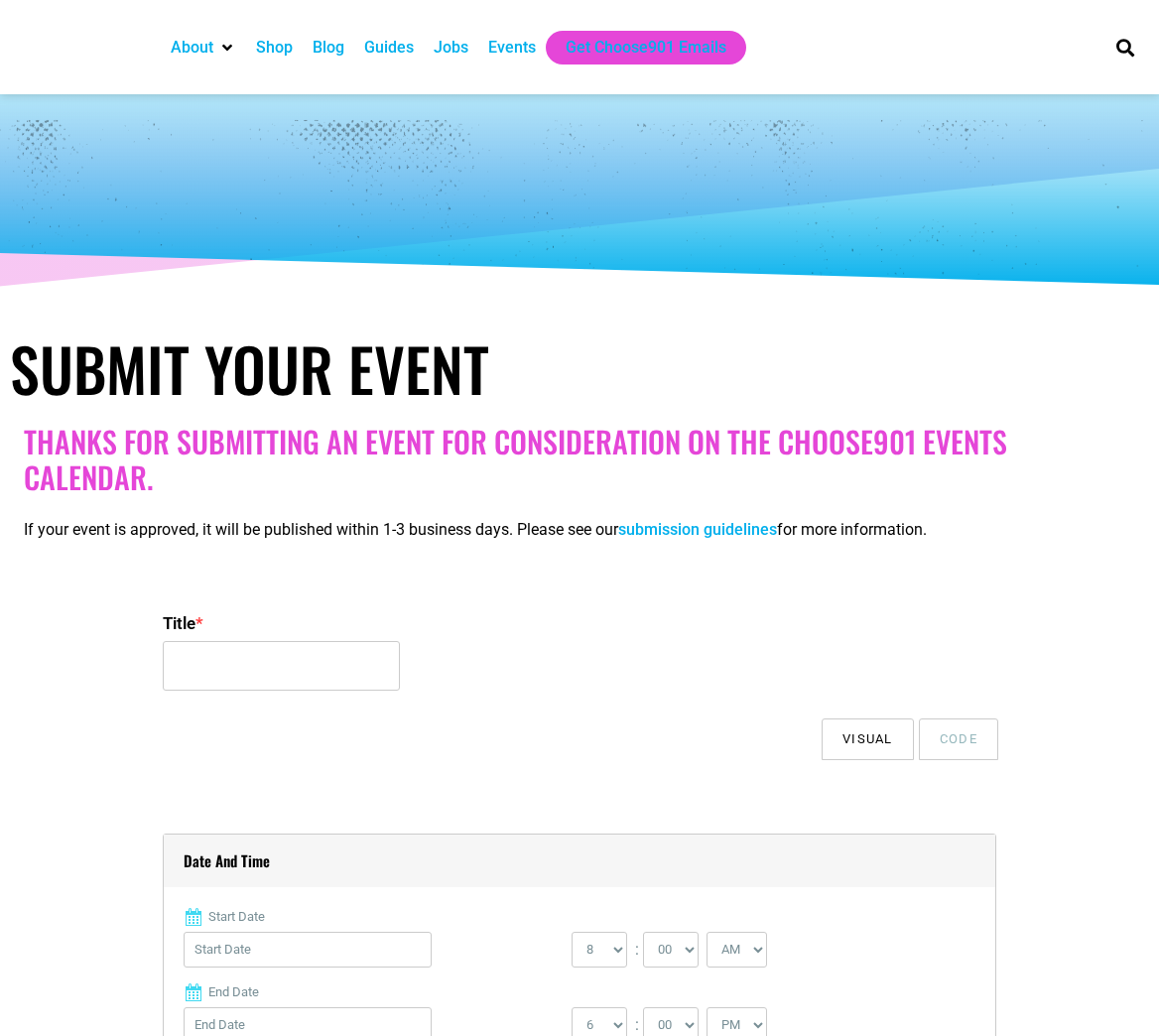 select 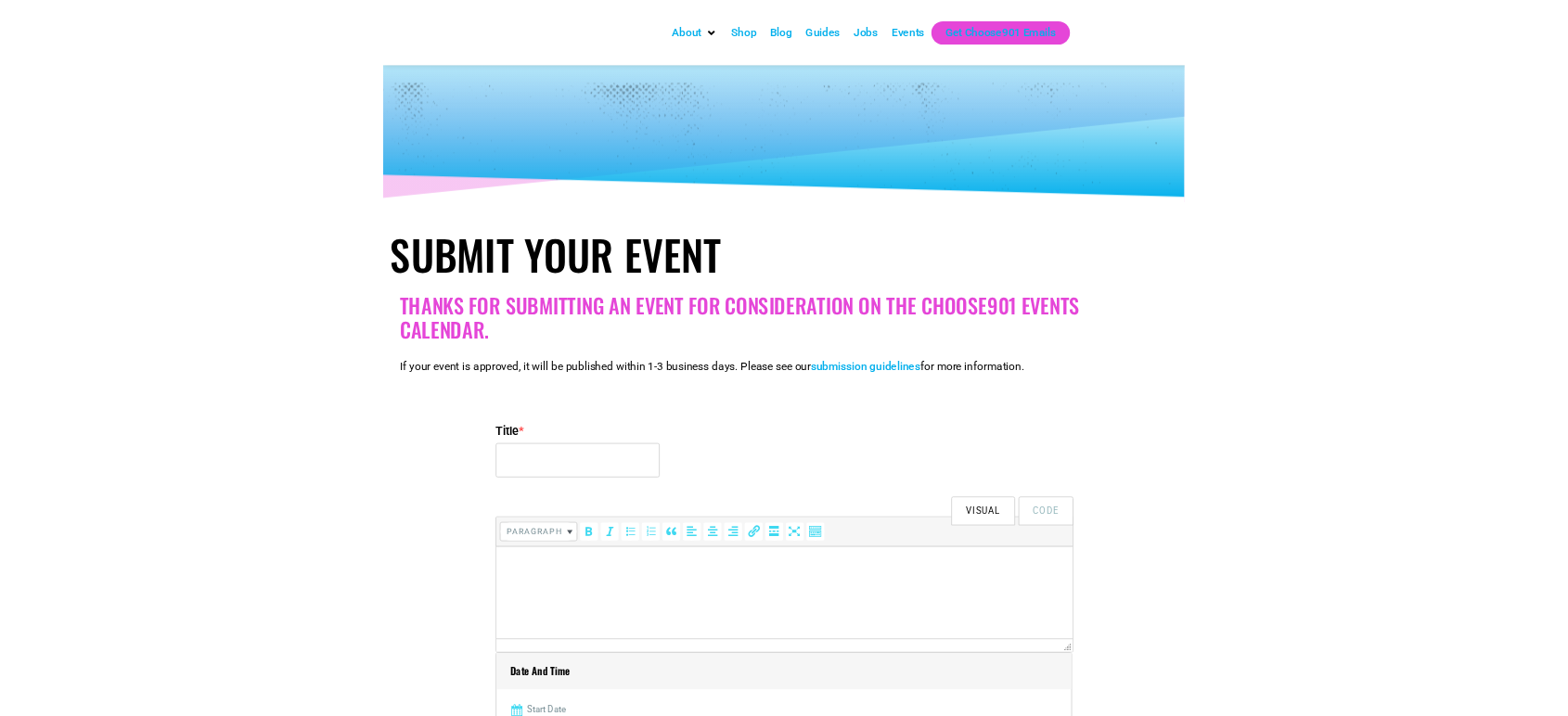 scroll, scrollTop: 0, scrollLeft: 0, axis: both 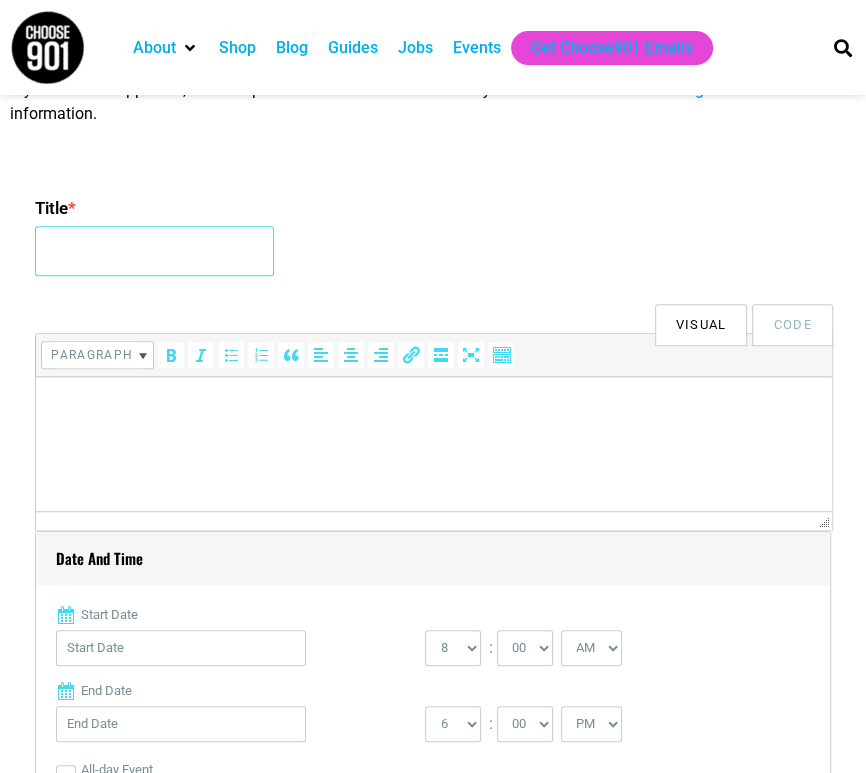 click on "Title  *" at bounding box center [154, 251] 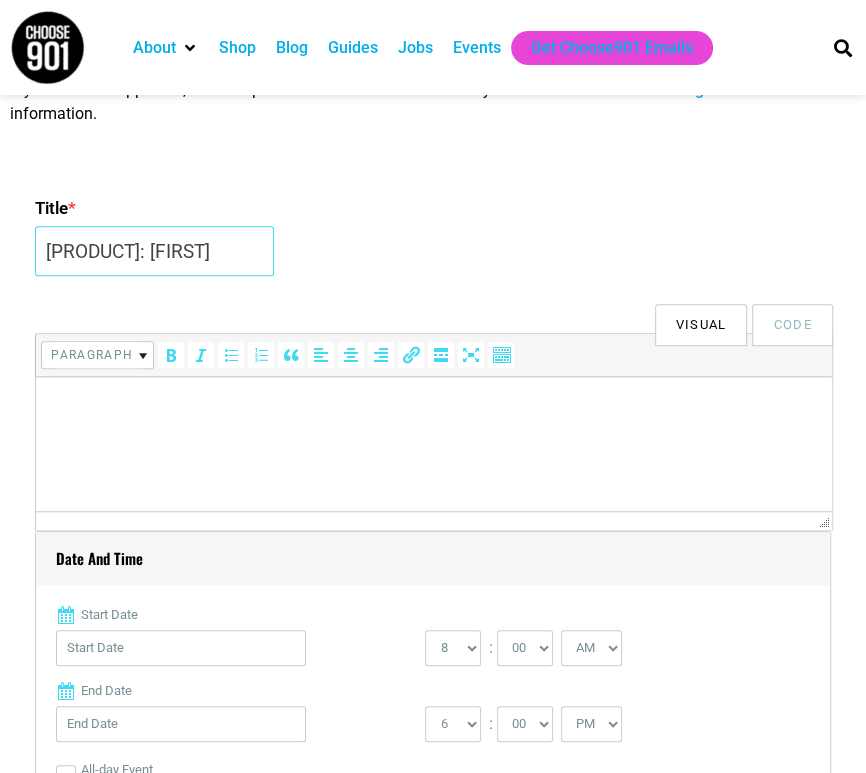 scroll, scrollTop: 0, scrollLeft: 20, axis: horizontal 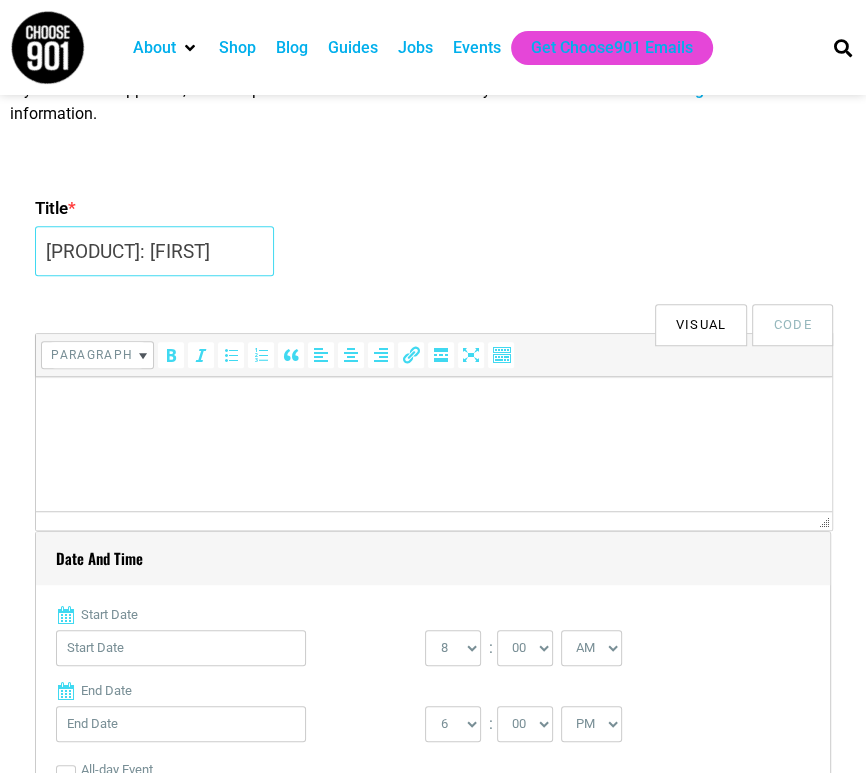 type on "[PRODUCT]: [FIRST]" 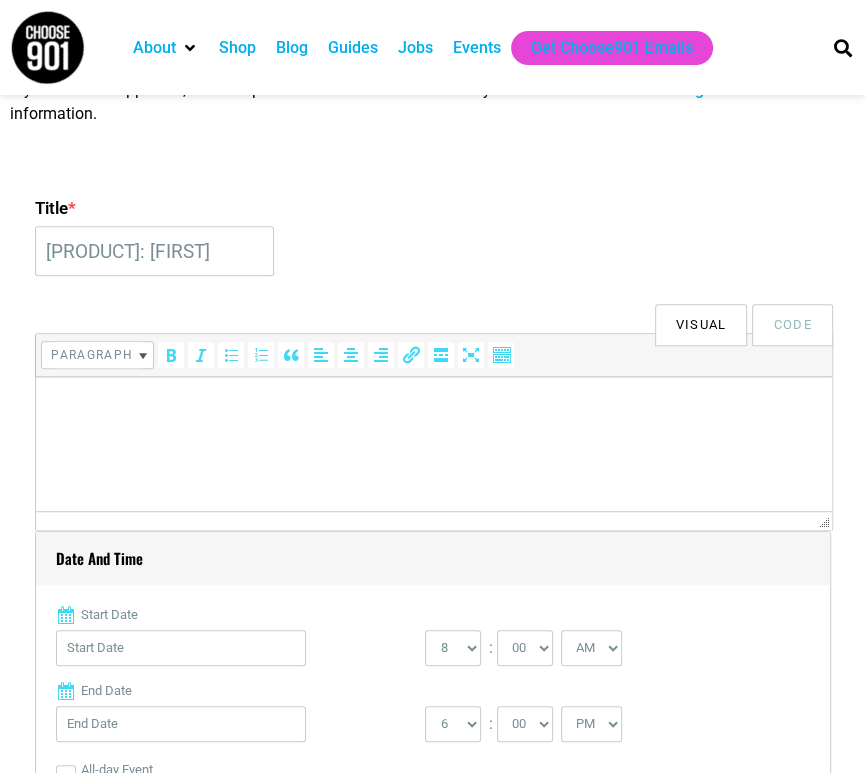 click at bounding box center (433, 405) 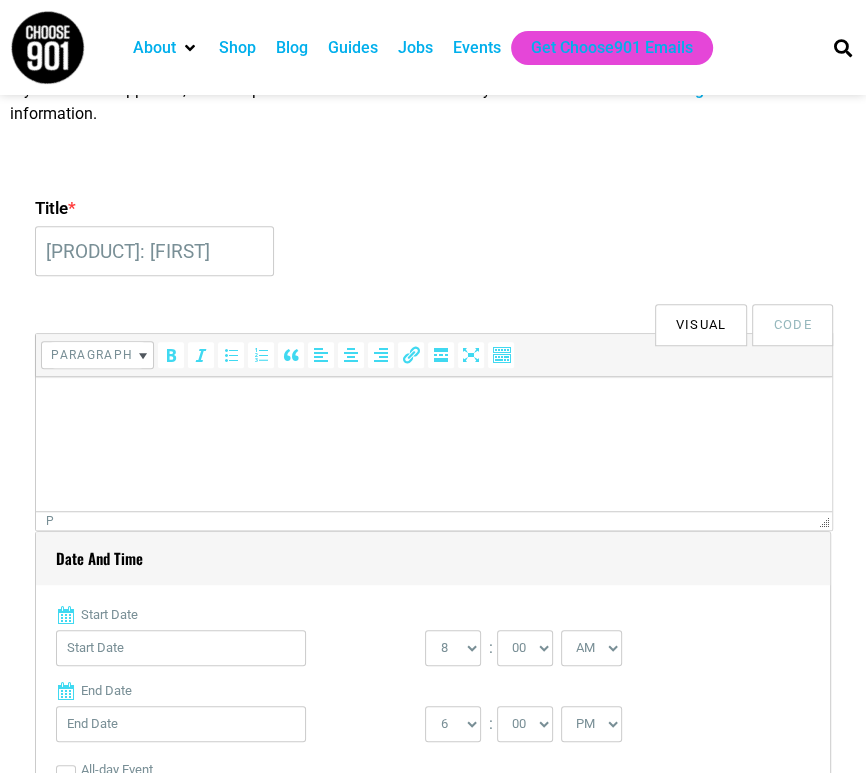 scroll, scrollTop: 0, scrollLeft: 0, axis: both 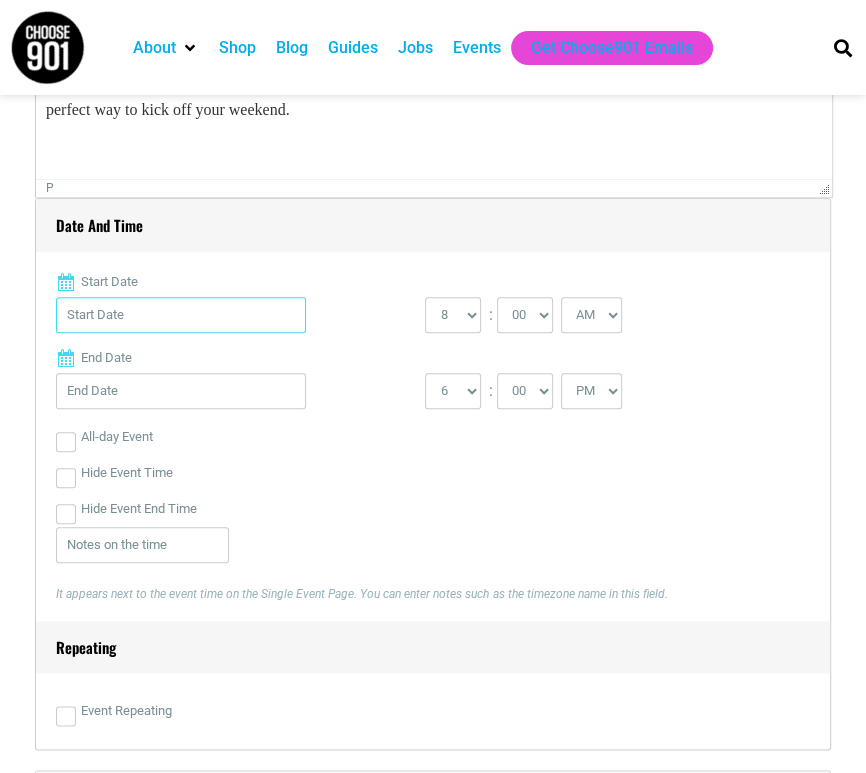 click on "Start Date" at bounding box center (181, 315) 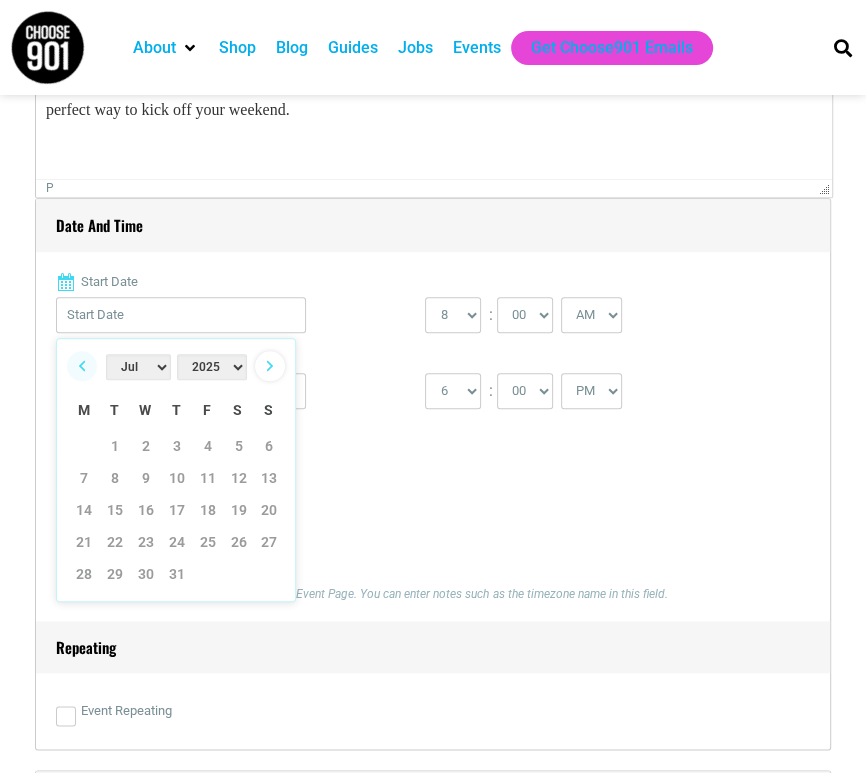 click on "Next" at bounding box center [270, 366] 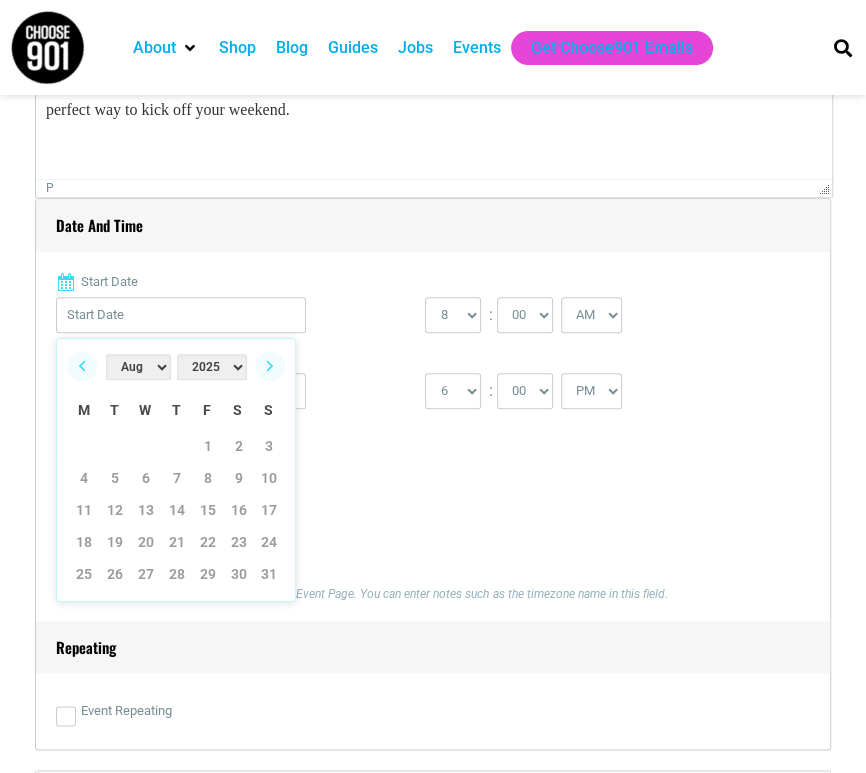 click on "Next" at bounding box center [270, 366] 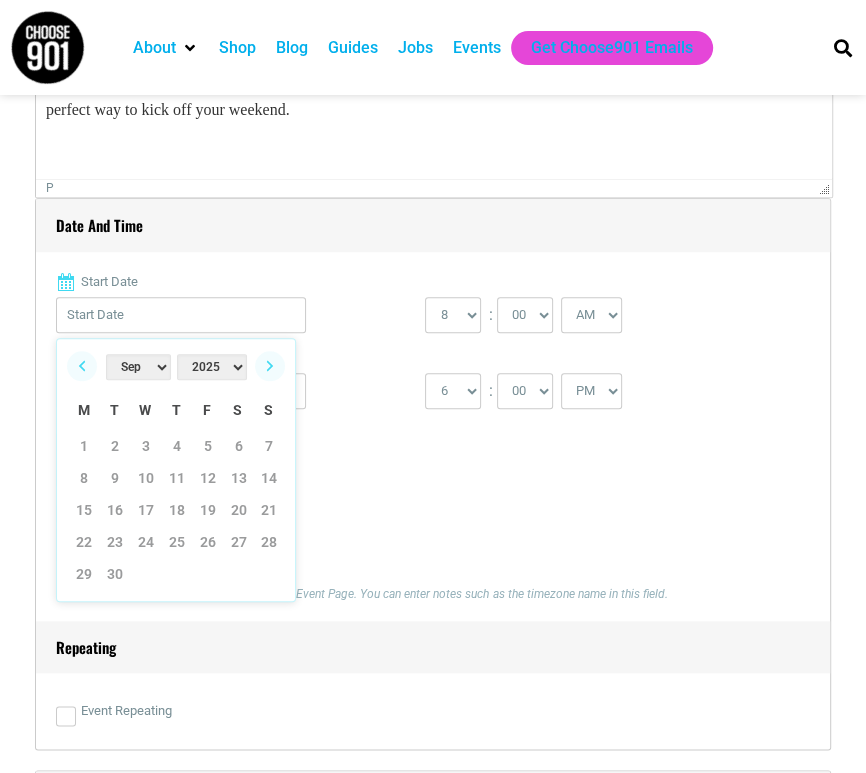 click on "Next" at bounding box center [270, 366] 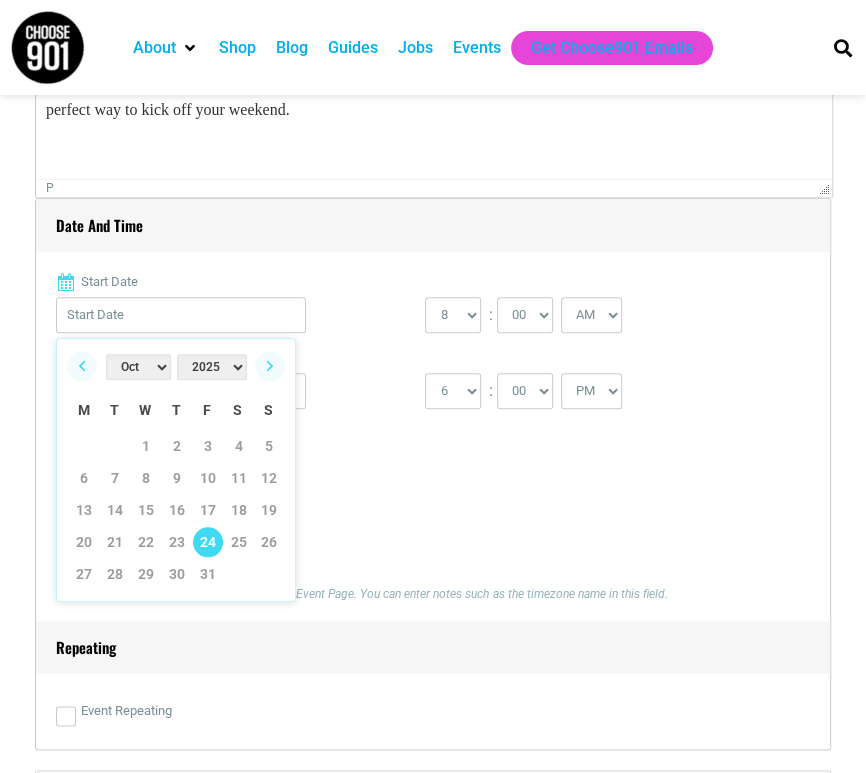click on "24" at bounding box center (208, 542) 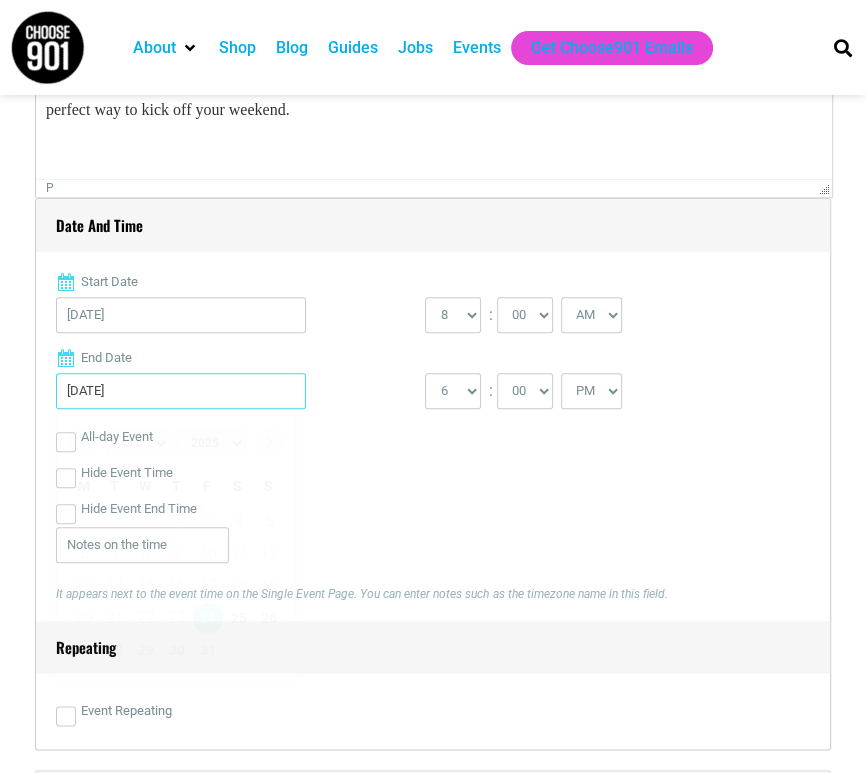click on "[DATE]" at bounding box center (181, 391) 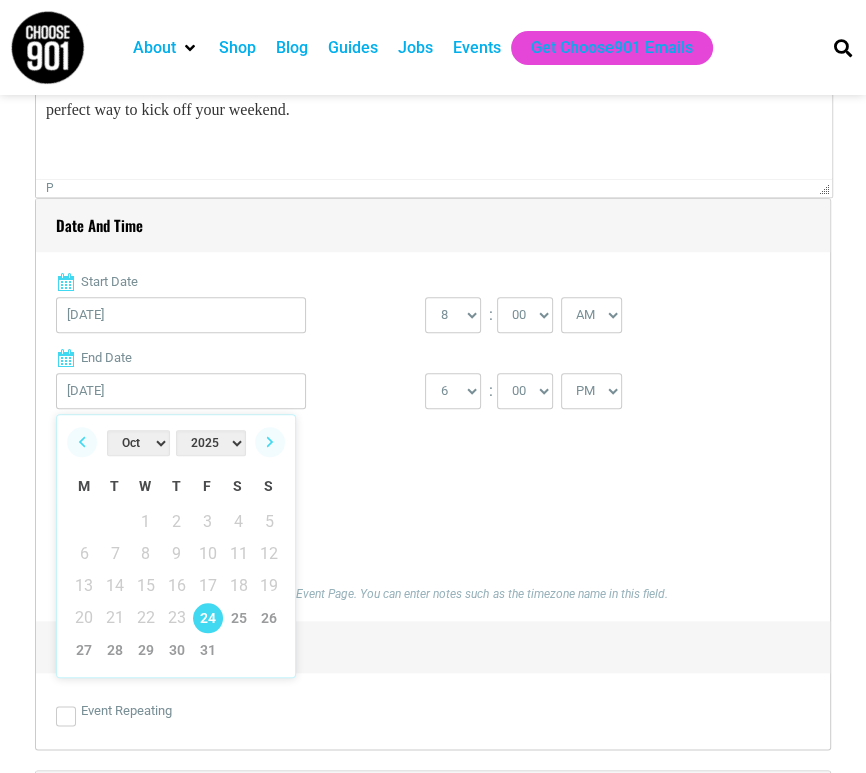 click on "24" at bounding box center [208, 618] 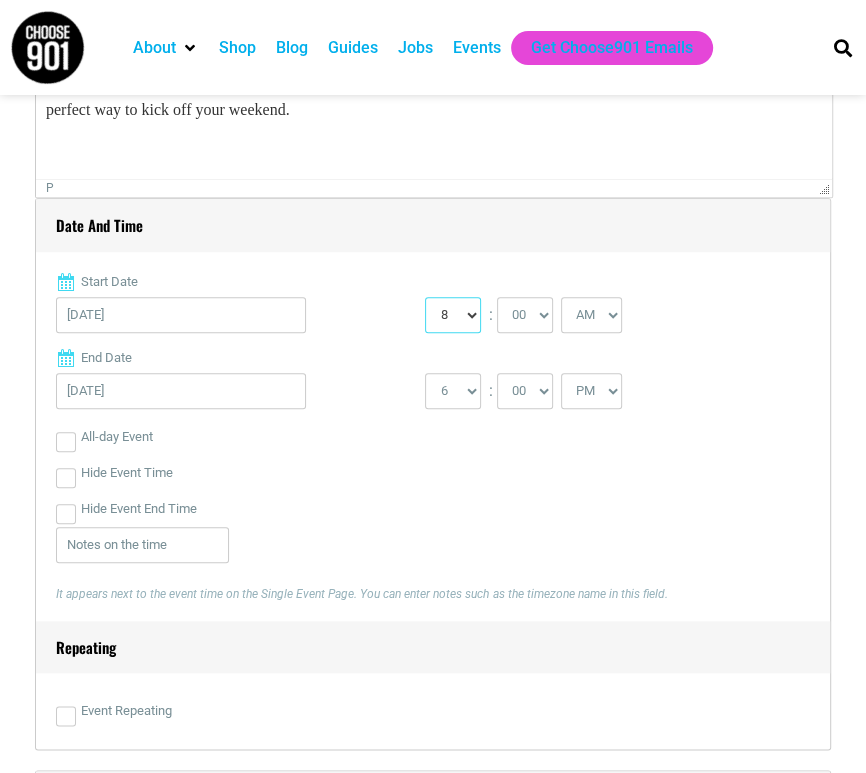 click on "0
1
2
3
4
5
6
7
8
9
10
11
12" at bounding box center (453, 315) 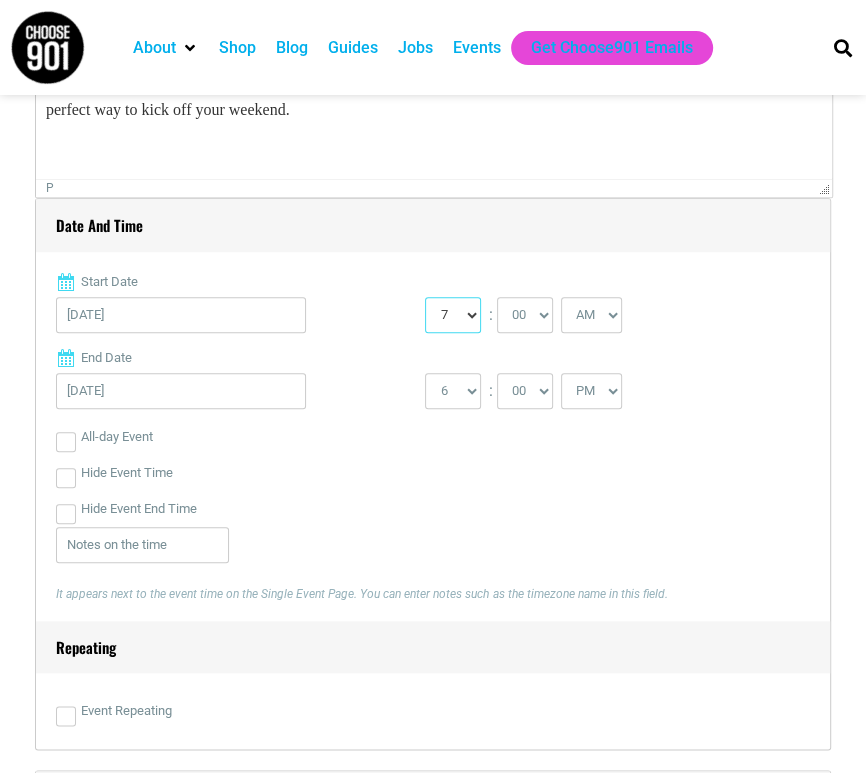 click on "0
1
2
3
4
5
6
7
8
9
10
11
12" at bounding box center [453, 315] 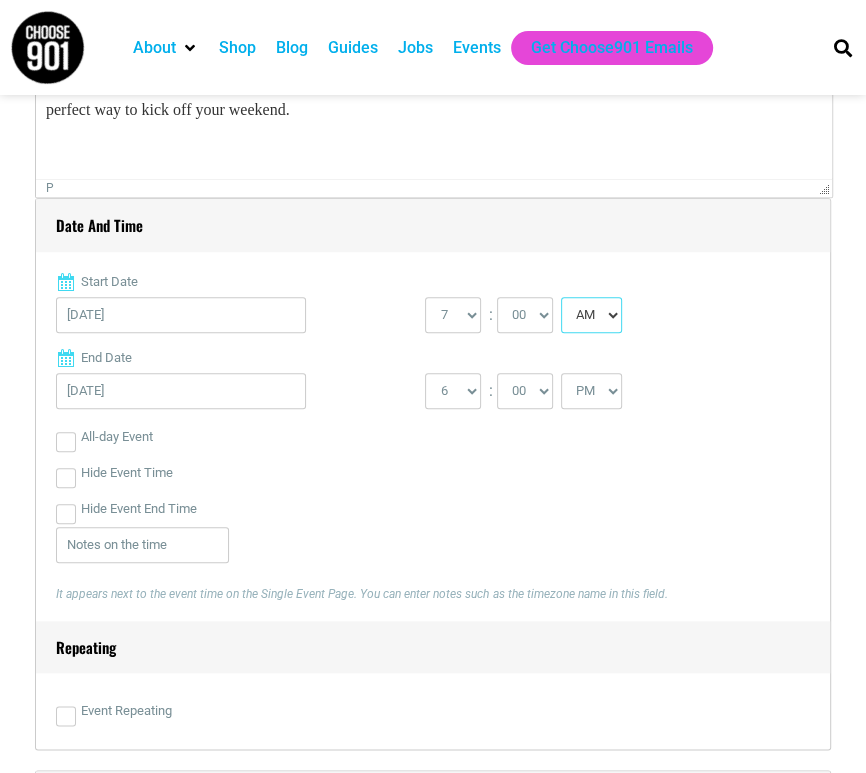 drag, startPoint x: 589, startPoint y: 306, endPoint x: 593, endPoint y: 326, distance: 20.396078 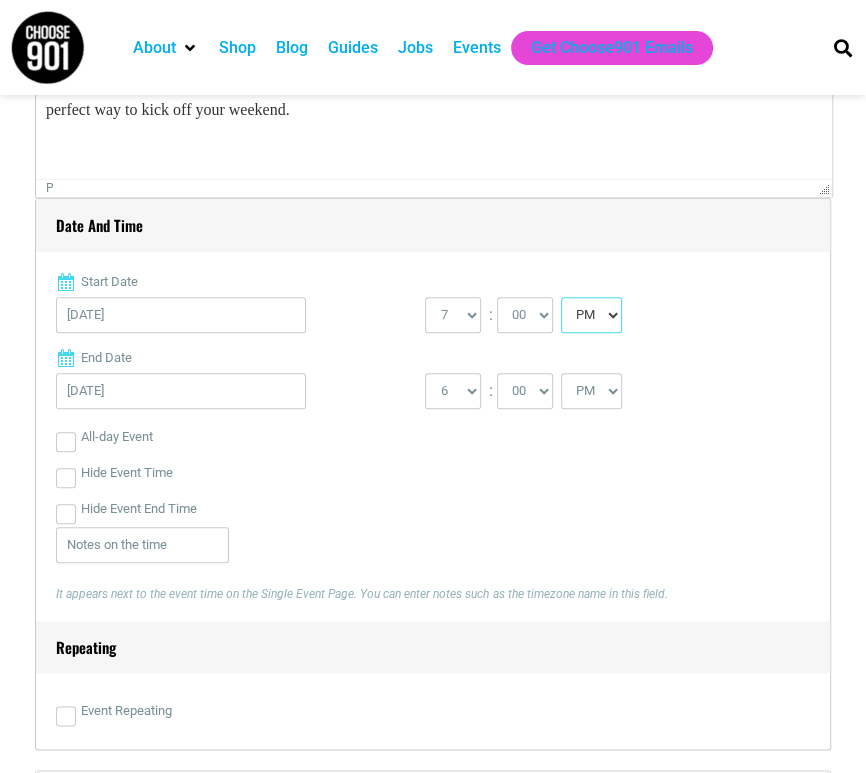 click on "AM
PM" at bounding box center (591, 315) 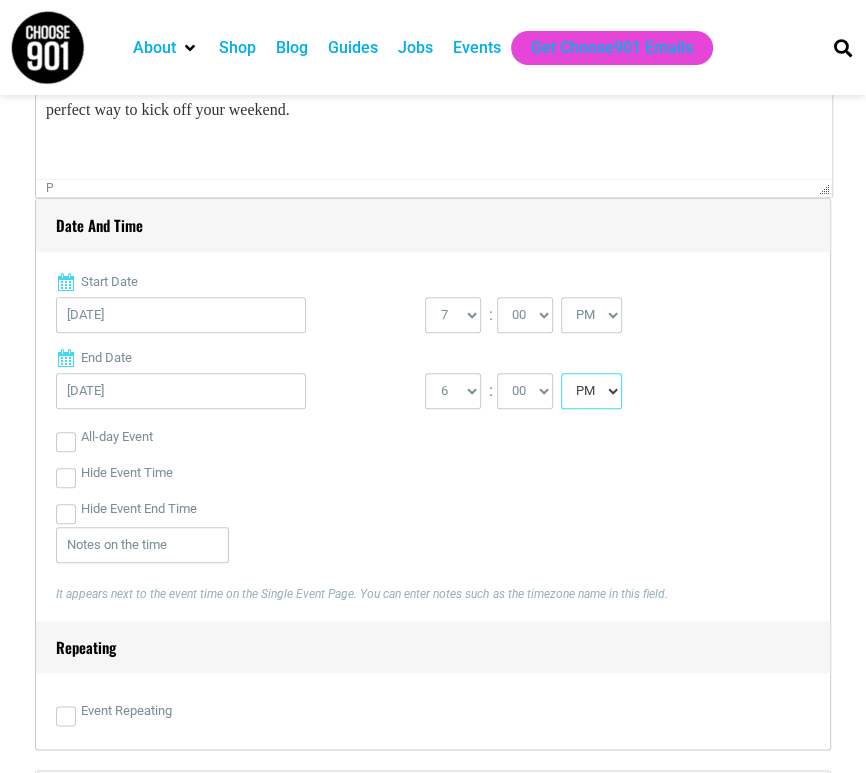 drag, startPoint x: 592, startPoint y: 396, endPoint x: 591, endPoint y: 407, distance: 11.045361 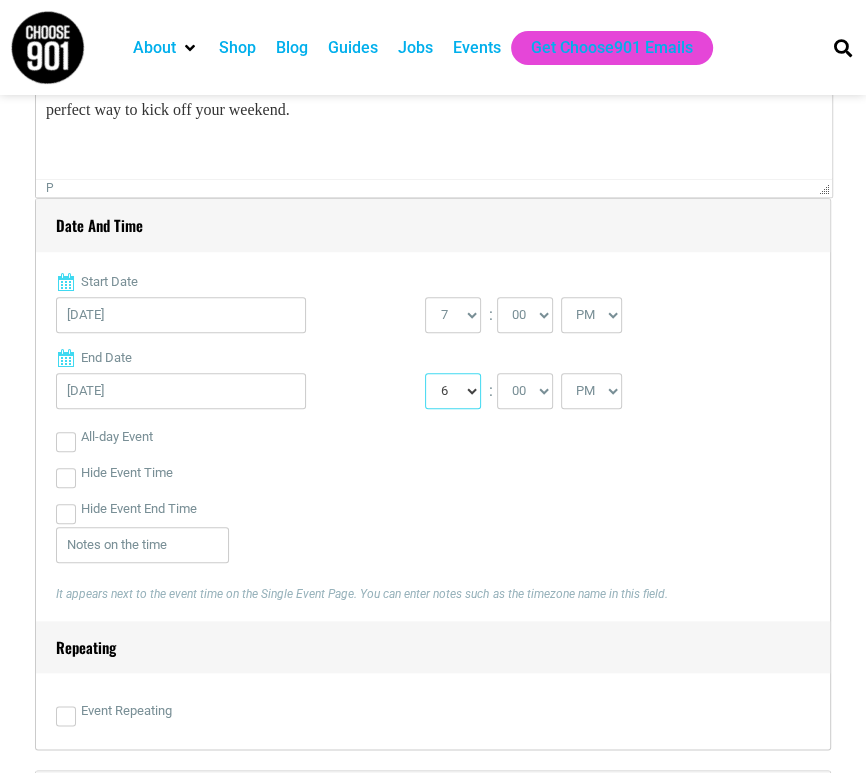 click on "1
2
3
4
5
6
7
8
9
10
11
12" at bounding box center [453, 391] 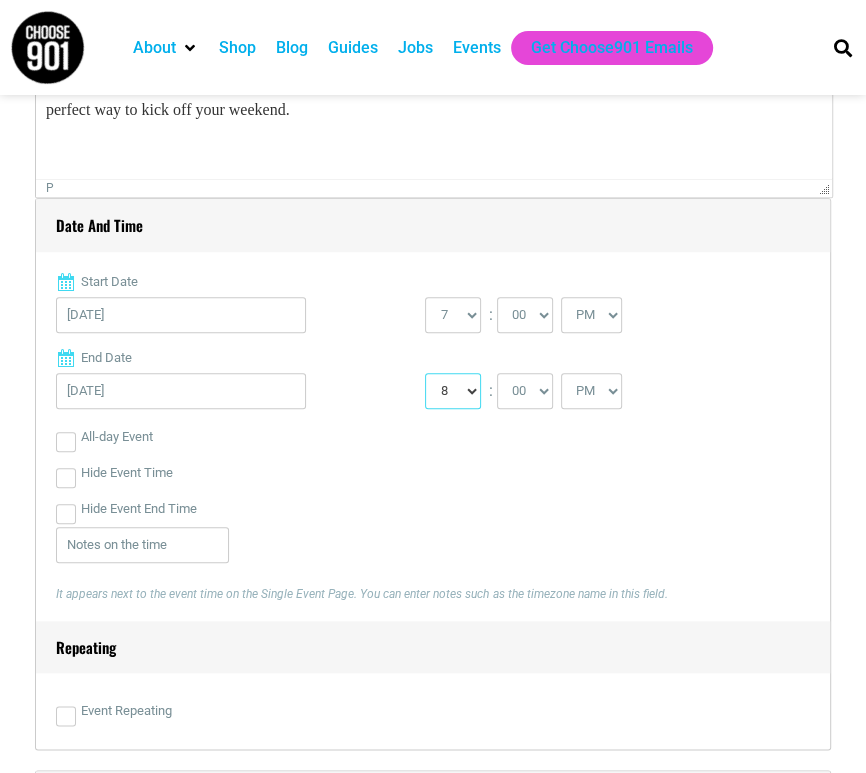click on "1
2
3
4
5
6
7
8
9
10
11
12" at bounding box center [453, 391] 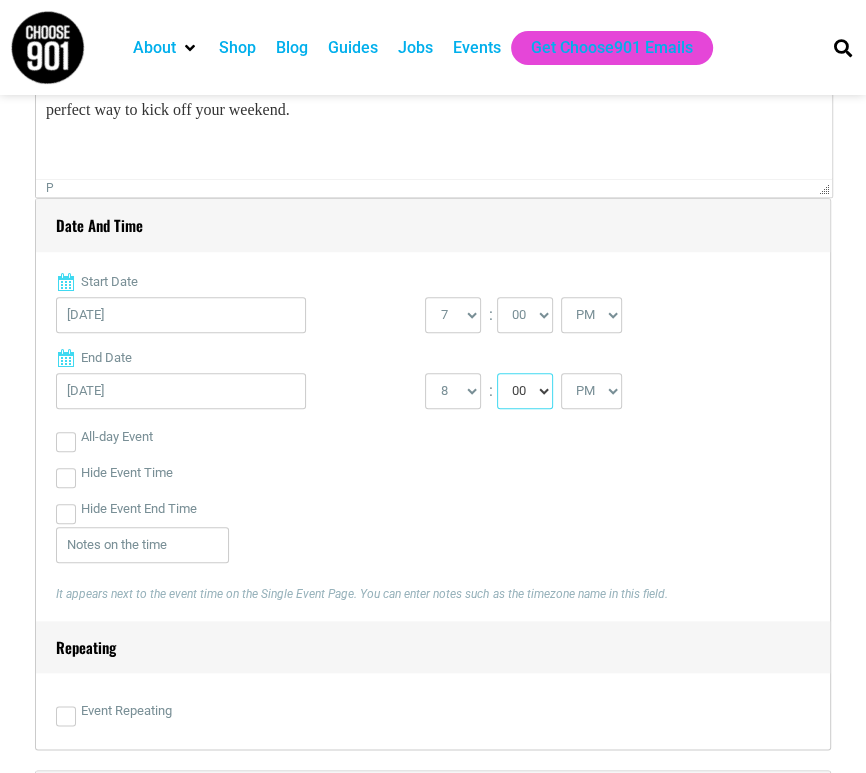 click on "00
05
10
15
20
25
30
35
40
45
50
55" at bounding box center (525, 391) 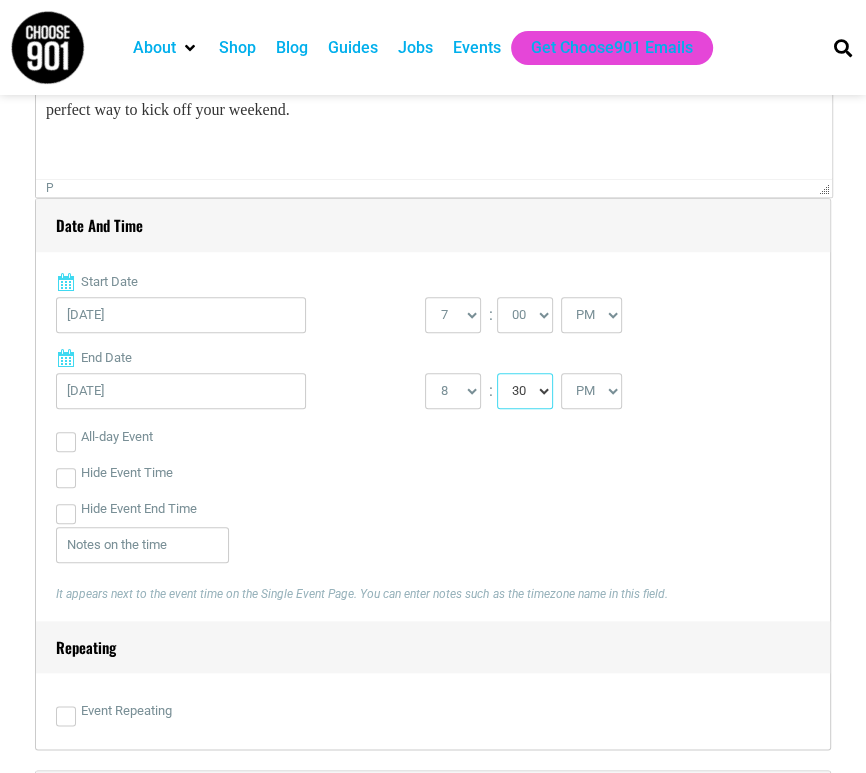 click on "00
05
10
15
20
25
30
35
40
45
50
55" at bounding box center (525, 391) 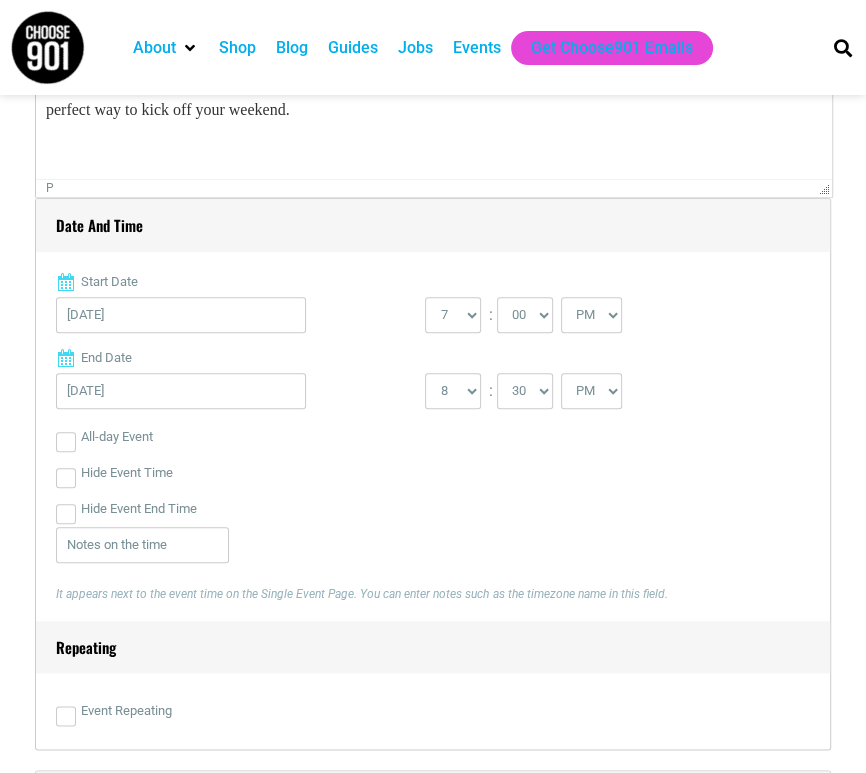 click on "It appears next to the event time on the Single Event Page. You can enter notes such as the timezone name in this field." at bounding box center [429, 574] 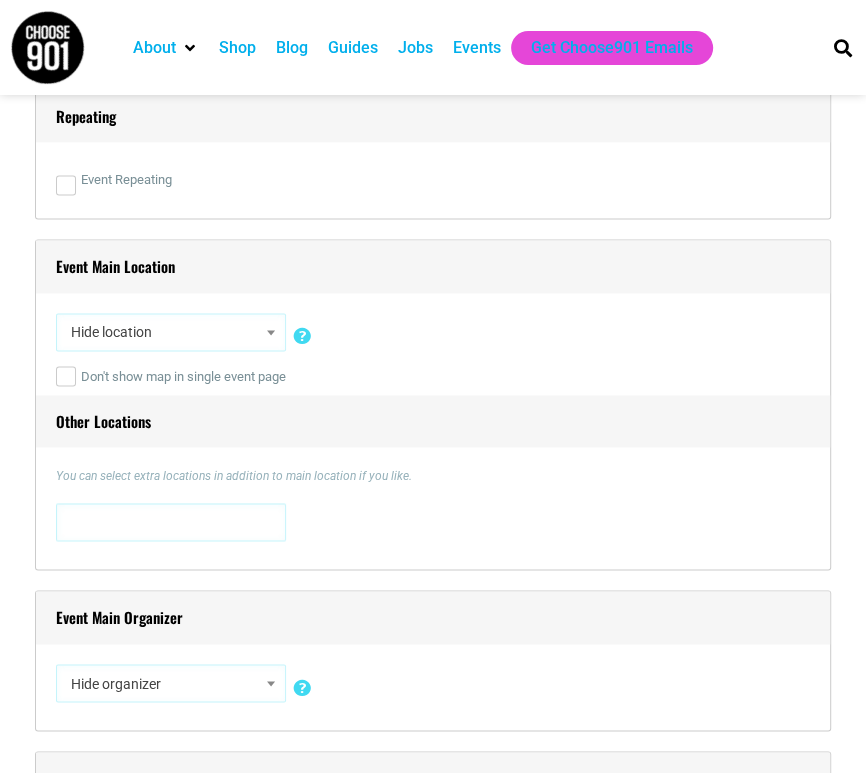 scroll, scrollTop: 1333, scrollLeft: 0, axis: vertical 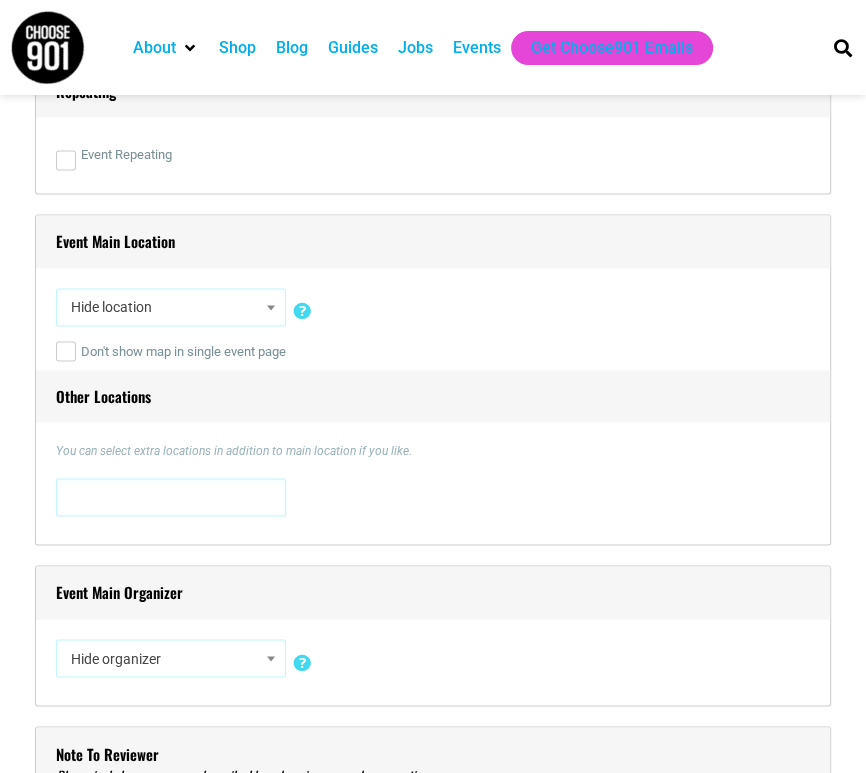 click on "Hide location" at bounding box center (171, 307) 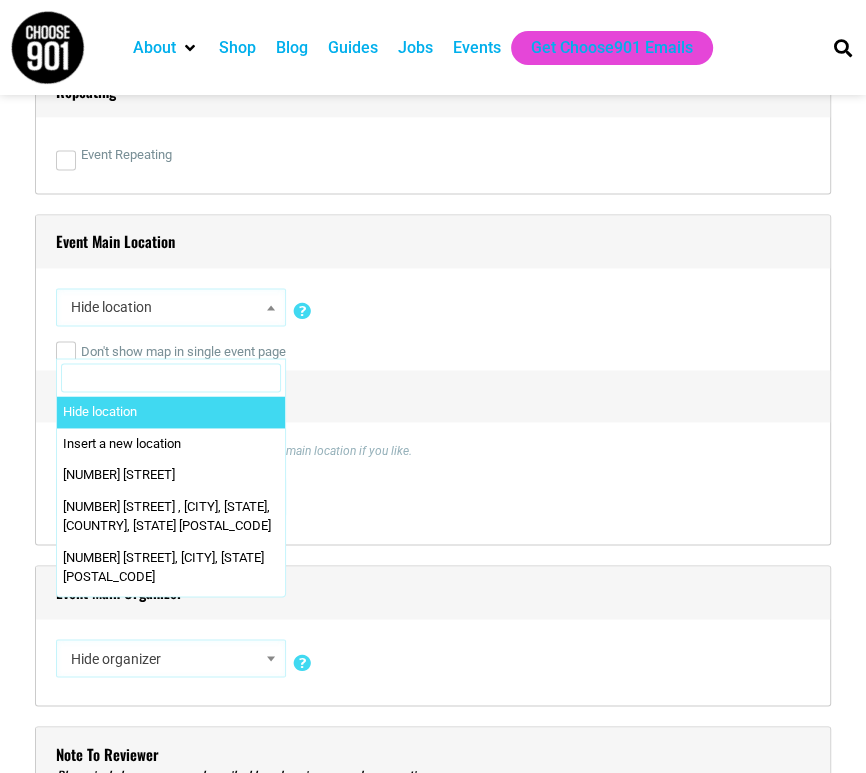 click at bounding box center (171, 378) 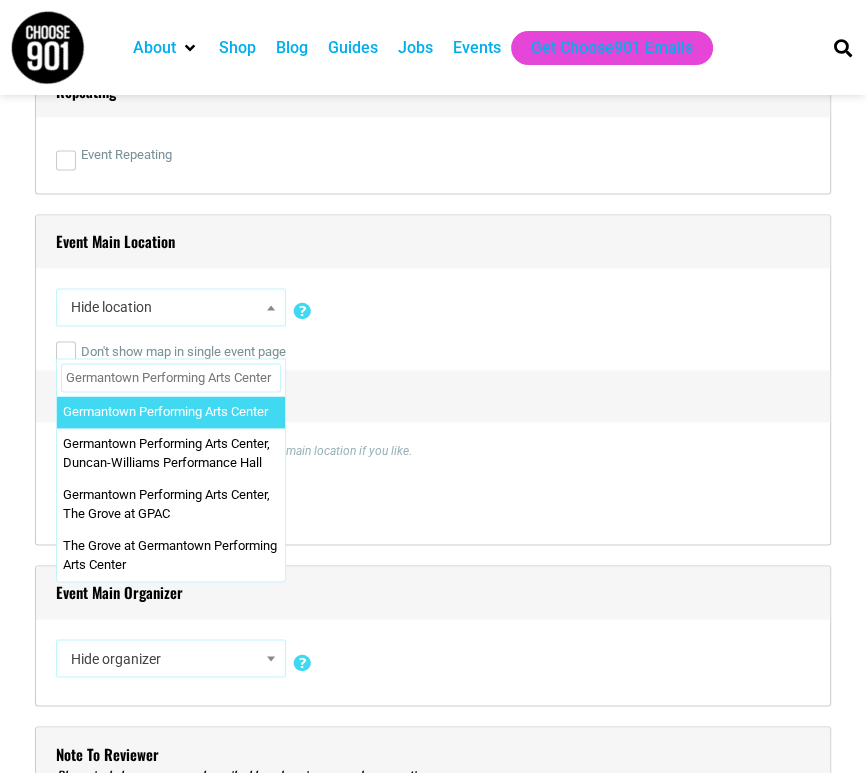 scroll, scrollTop: 0, scrollLeft: 2, axis: horizontal 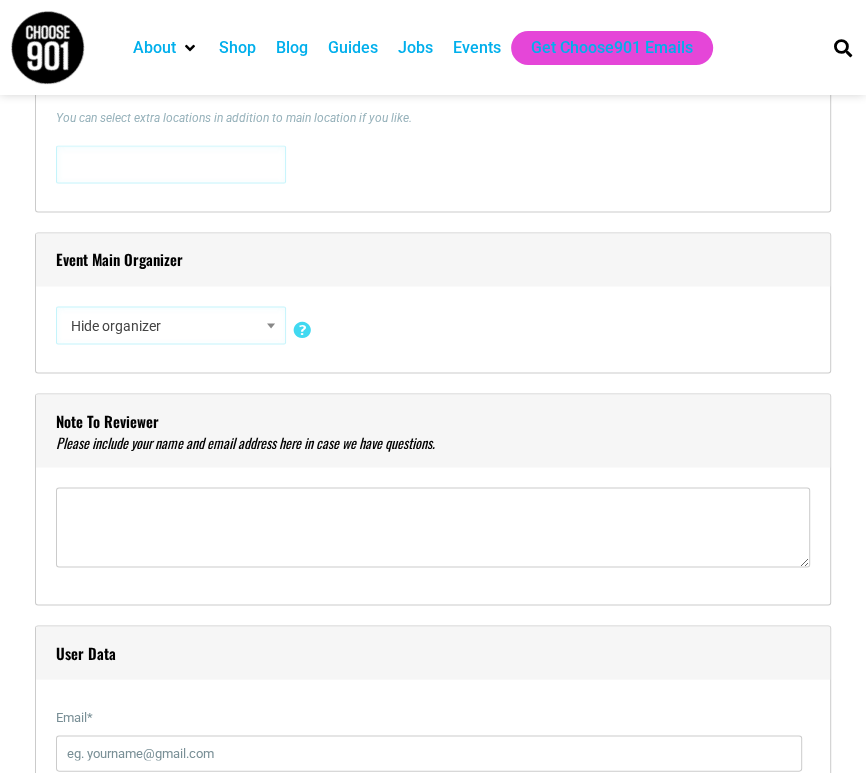 click on "Hide organizer" at bounding box center [171, 325] 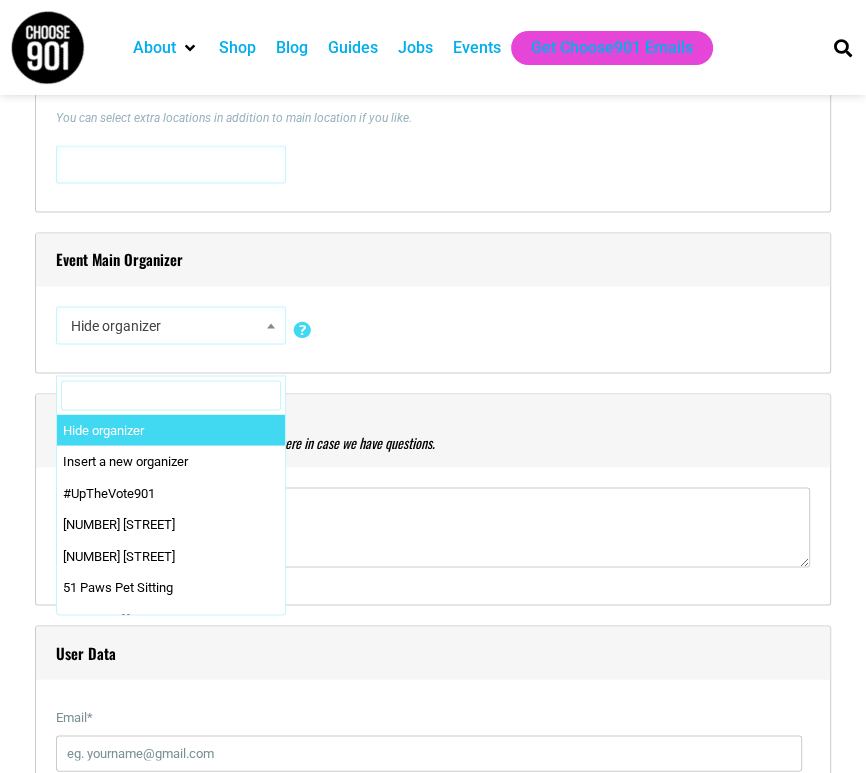 click at bounding box center [171, 395] 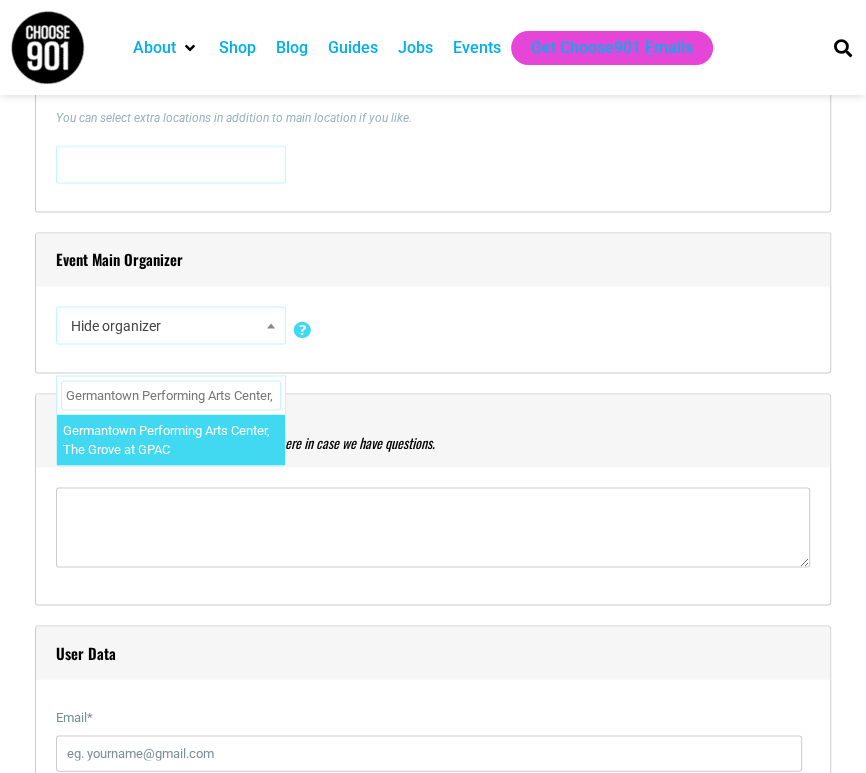 scroll, scrollTop: 0, scrollLeft: 117, axis: horizontal 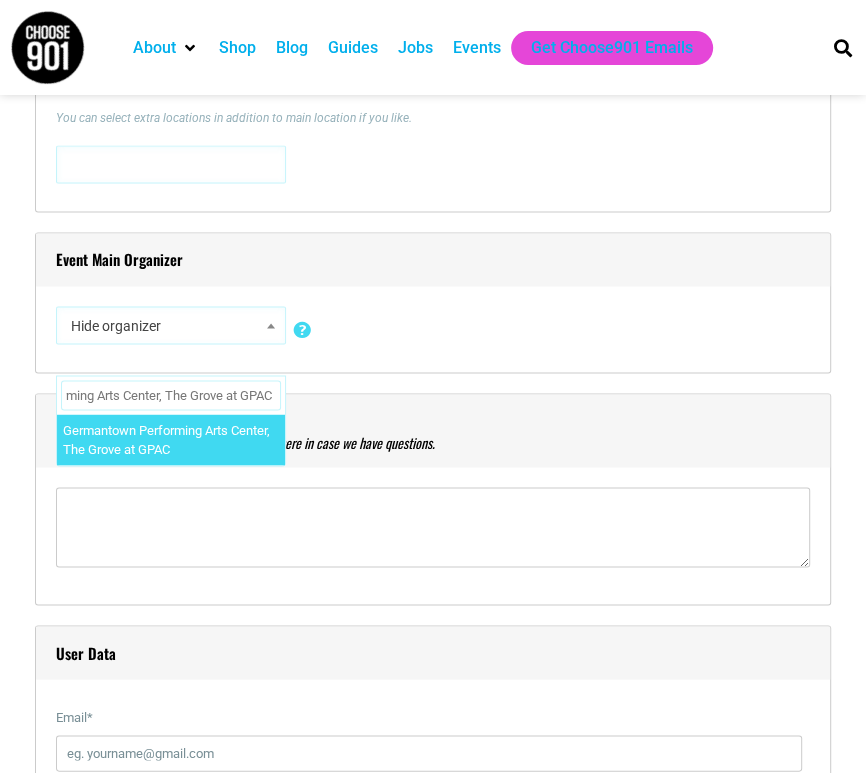 type on "Germantown Performing Arts Center, The Grove at GPAC" 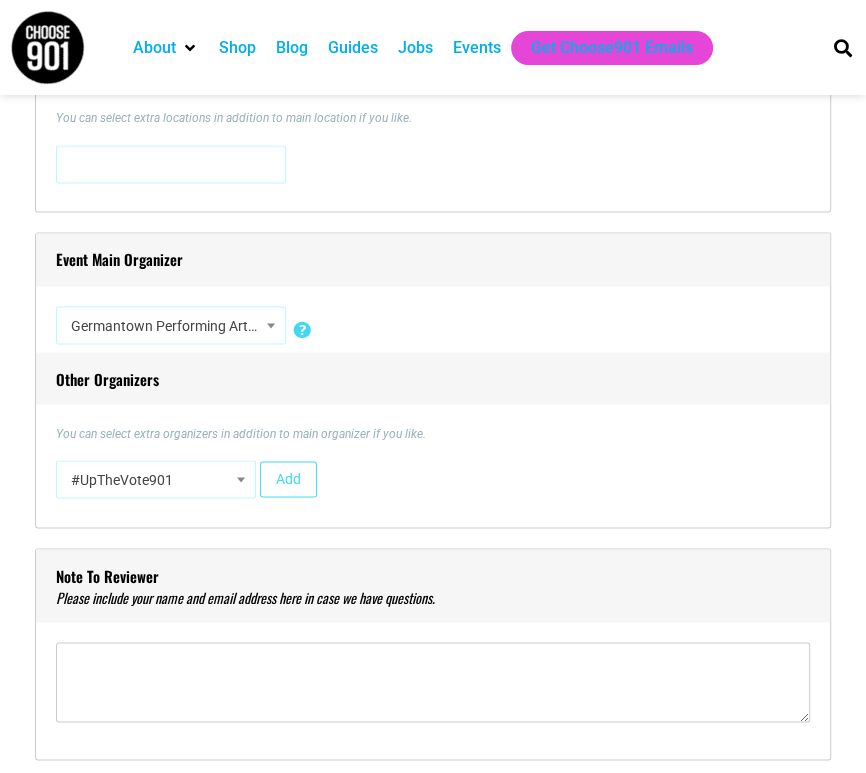 scroll, scrollTop: 2111, scrollLeft: 0, axis: vertical 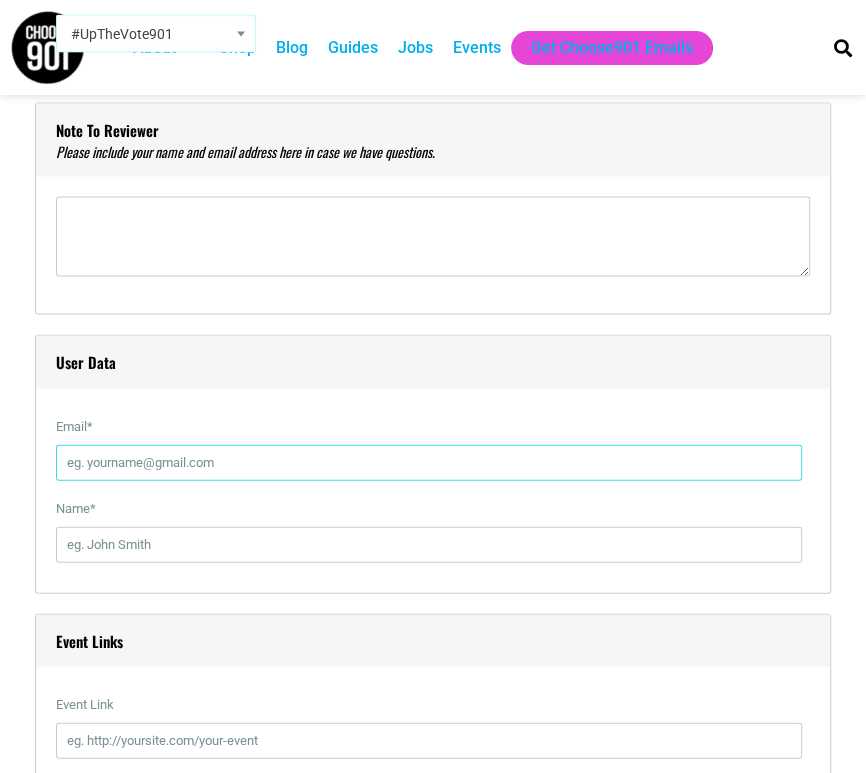 click on "Email *" at bounding box center (429, 463) 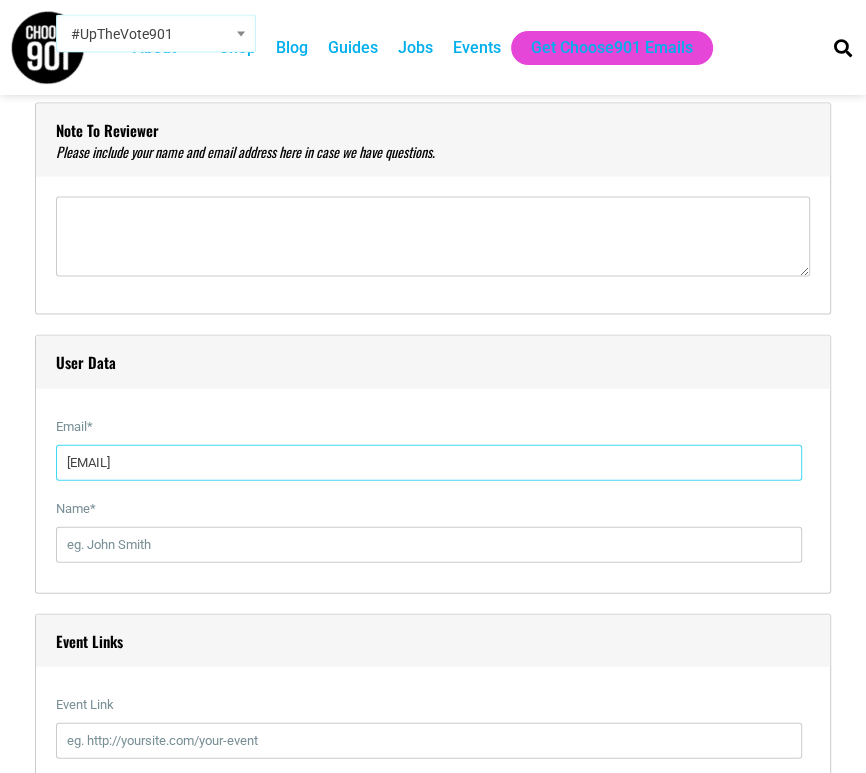 type on "[EMAIL]" 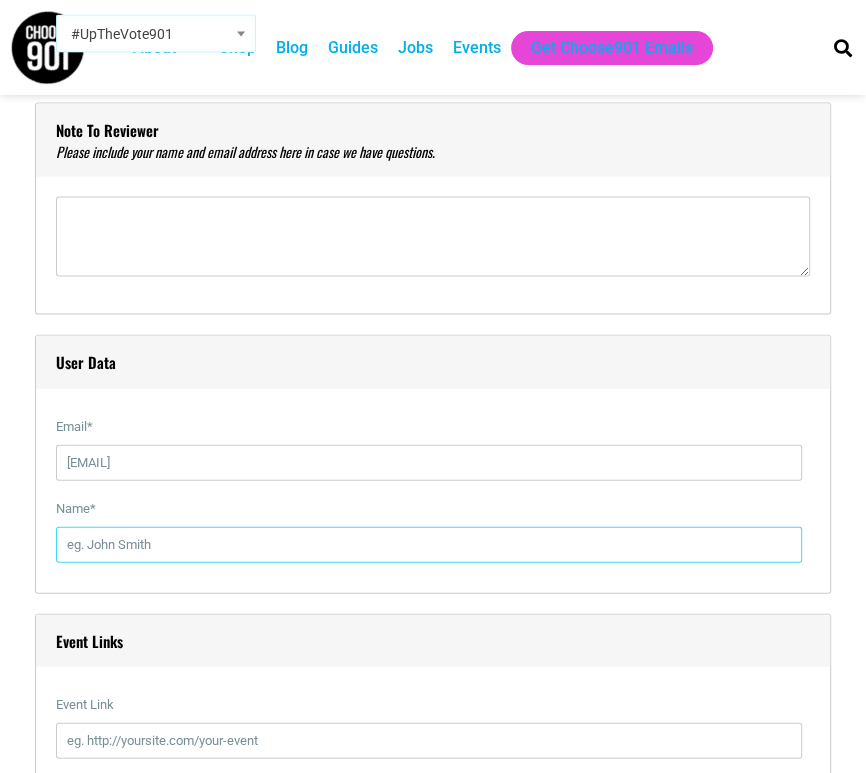 click on "Name *" at bounding box center (429, 545) 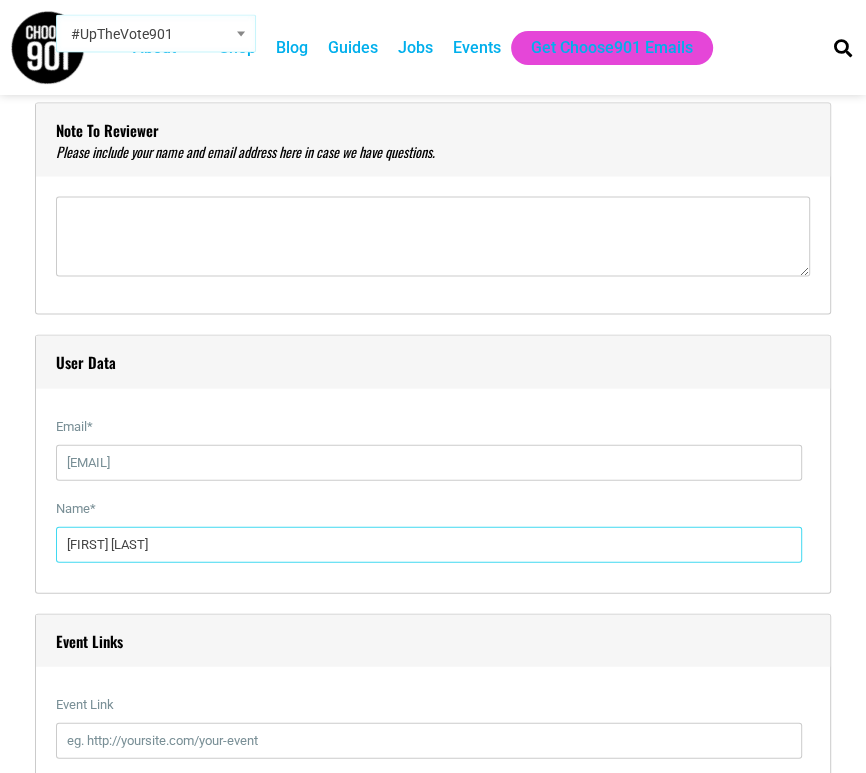 type on "[FIRST] [LAST]" 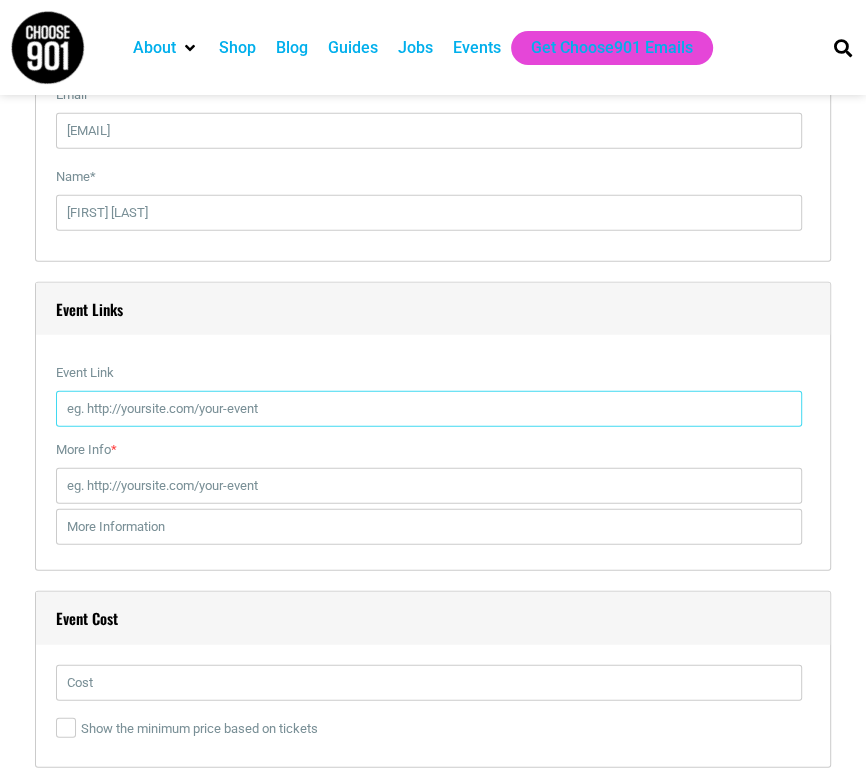 scroll, scrollTop: 2444, scrollLeft: 0, axis: vertical 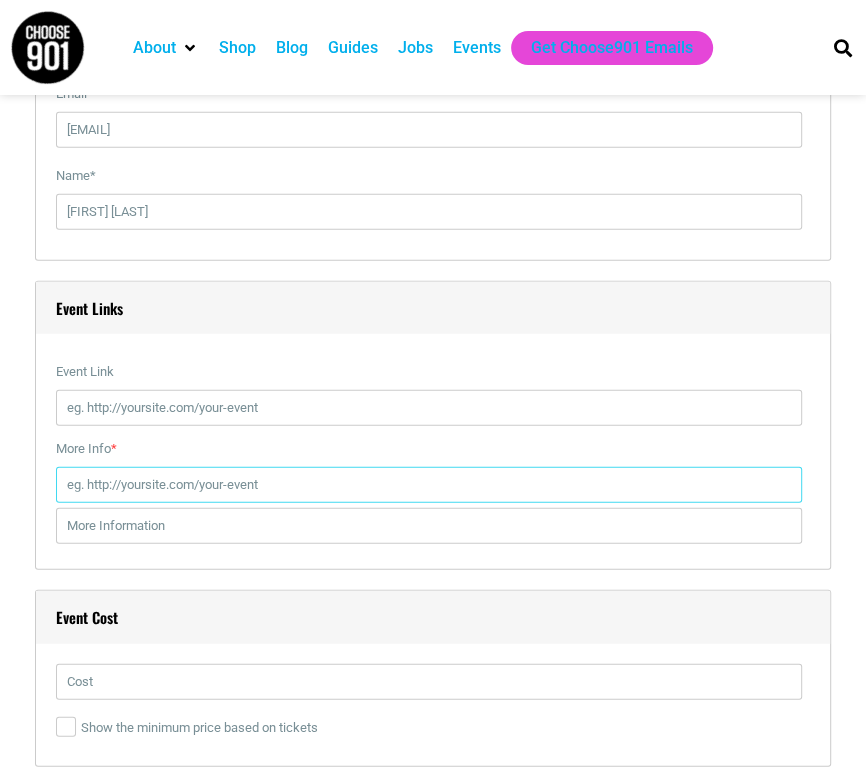 paste on "[URL]" 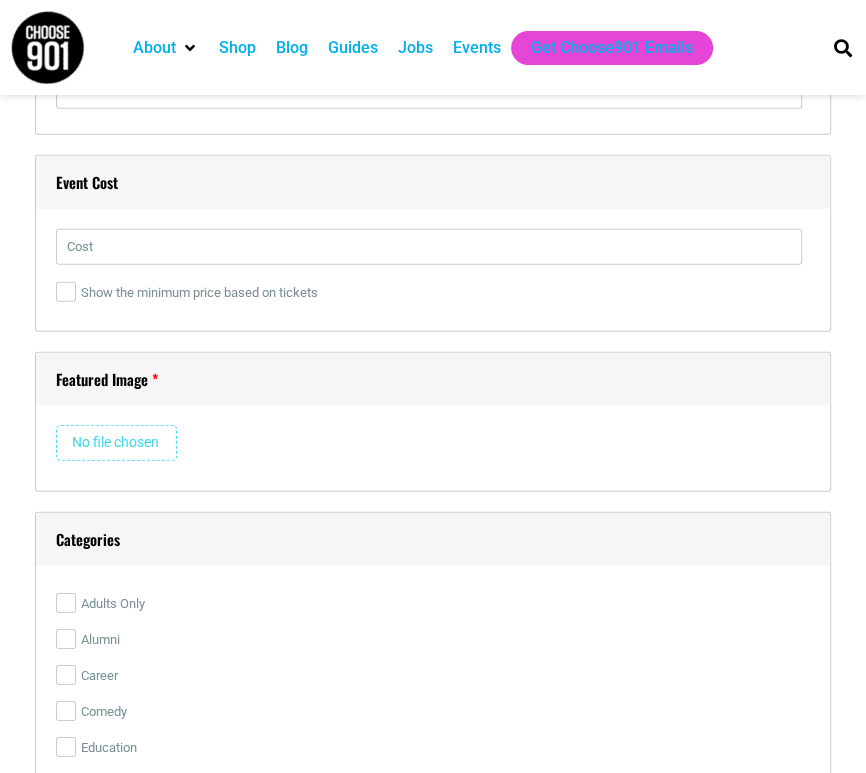 scroll, scrollTop: 2888, scrollLeft: 0, axis: vertical 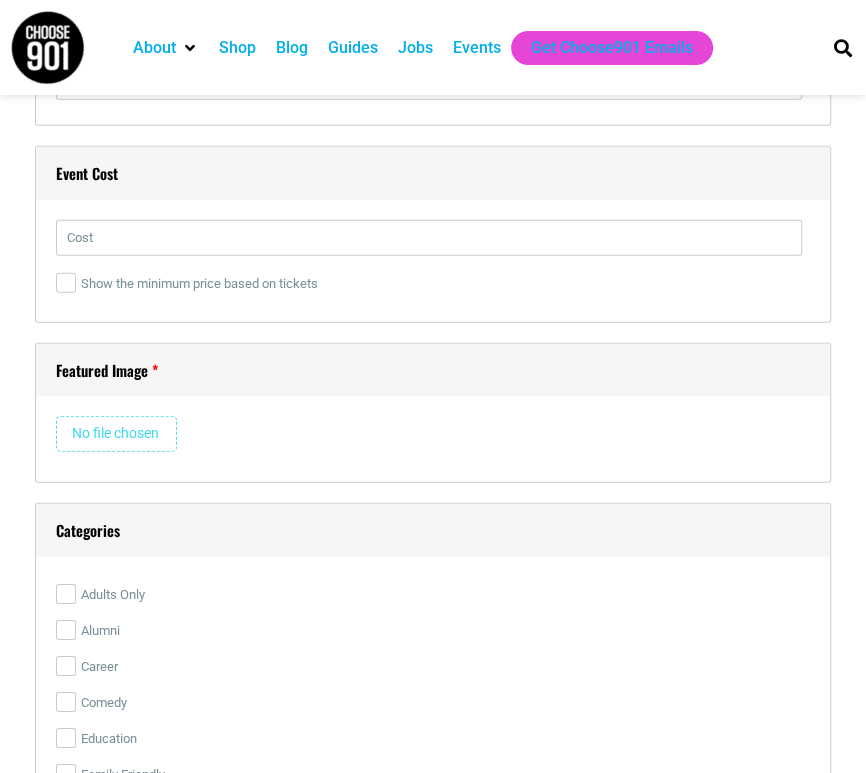 type on "[URL]" 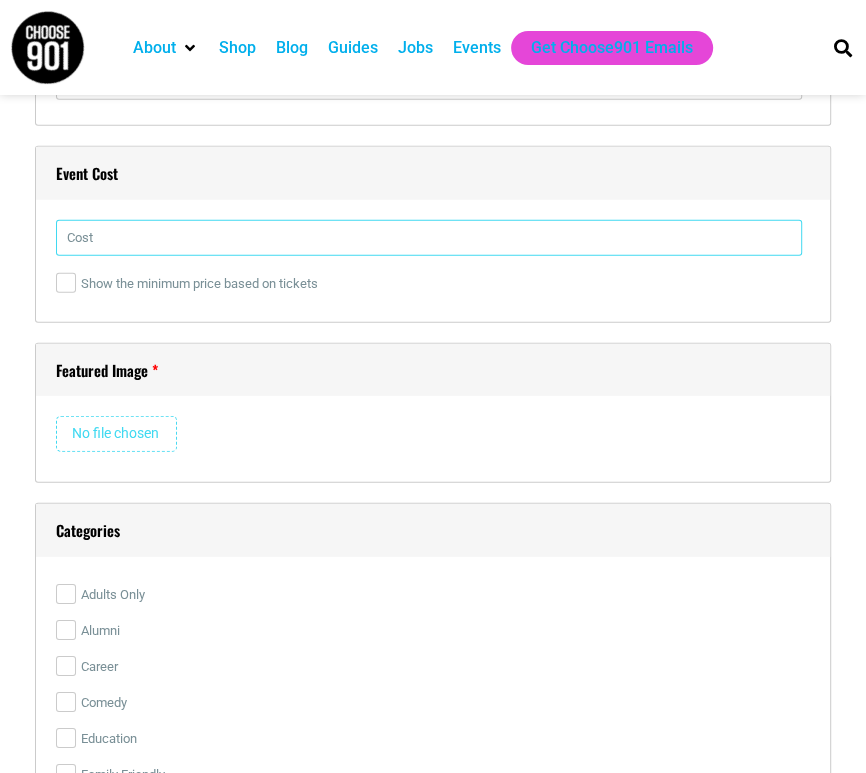 drag, startPoint x: 145, startPoint y: 246, endPoint x: 9, endPoint y: 286, distance: 141.76036 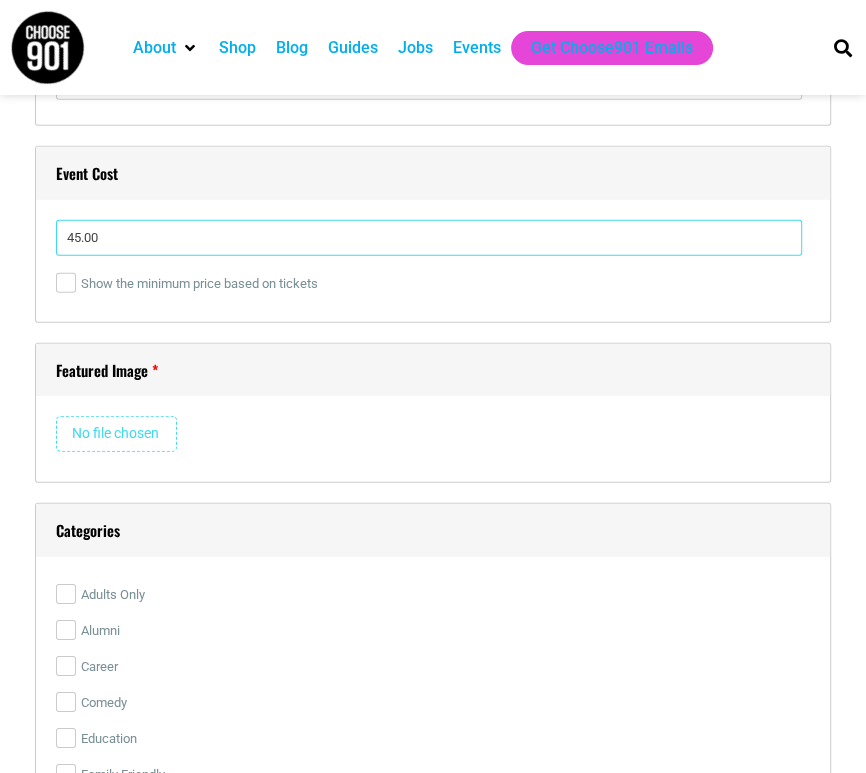 type on "45.00" 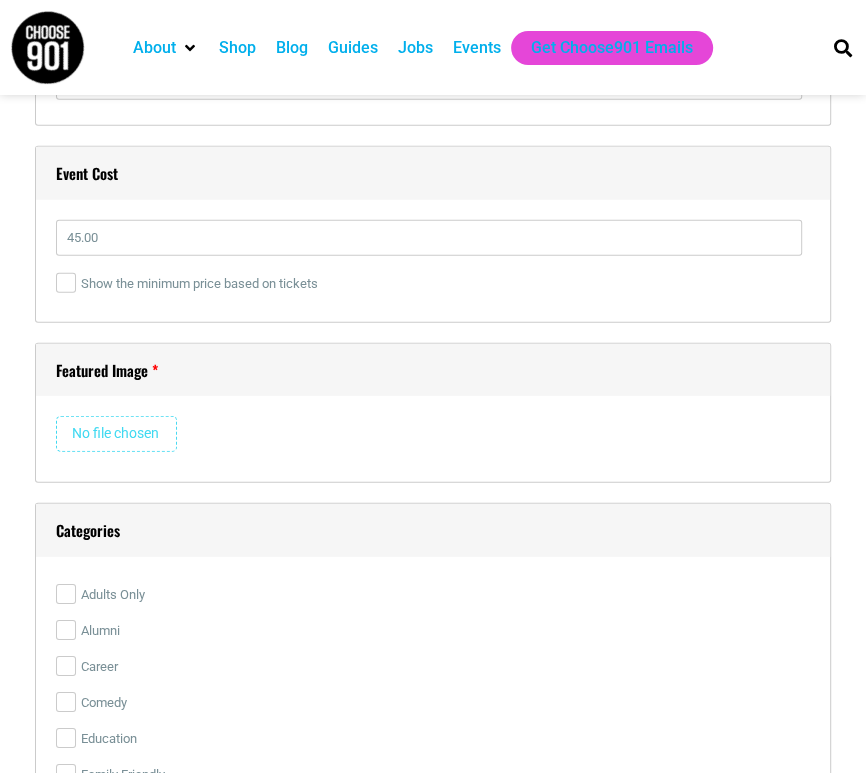click at bounding box center [116, 434] 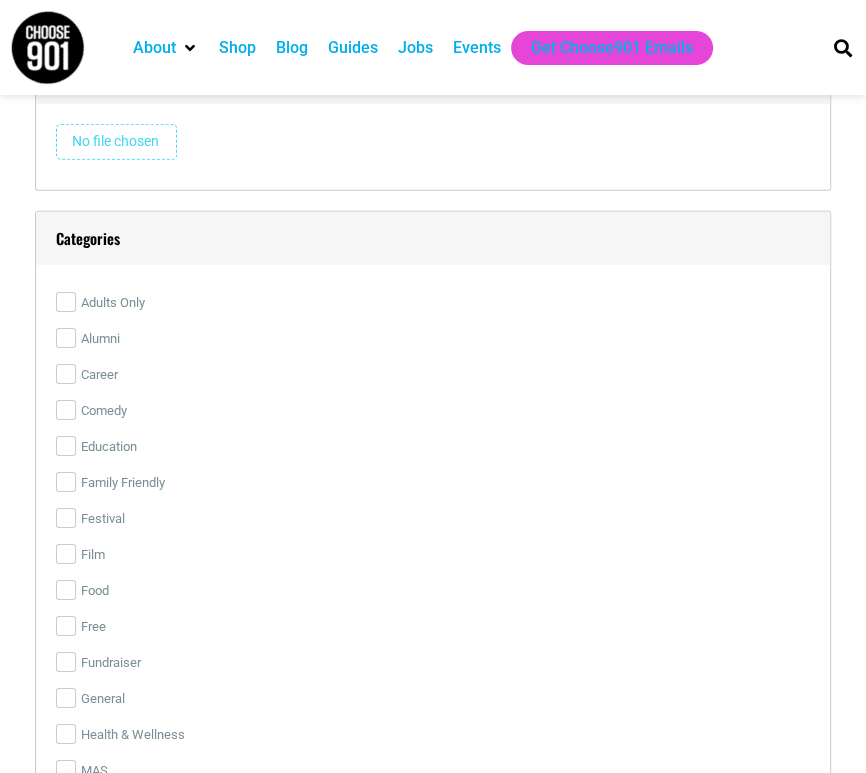 scroll, scrollTop: 3444, scrollLeft: 0, axis: vertical 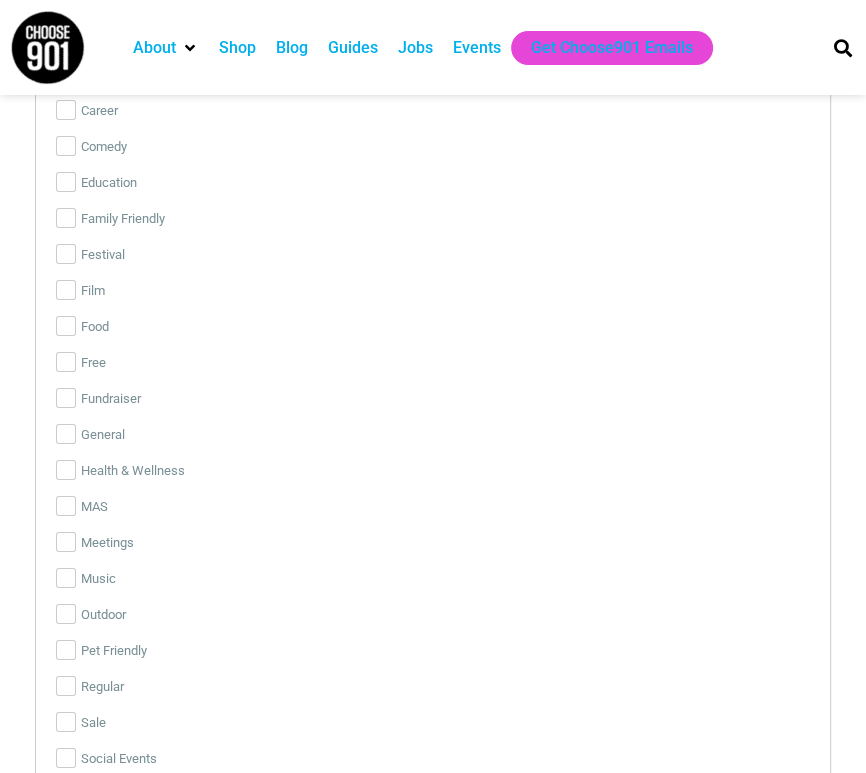 type 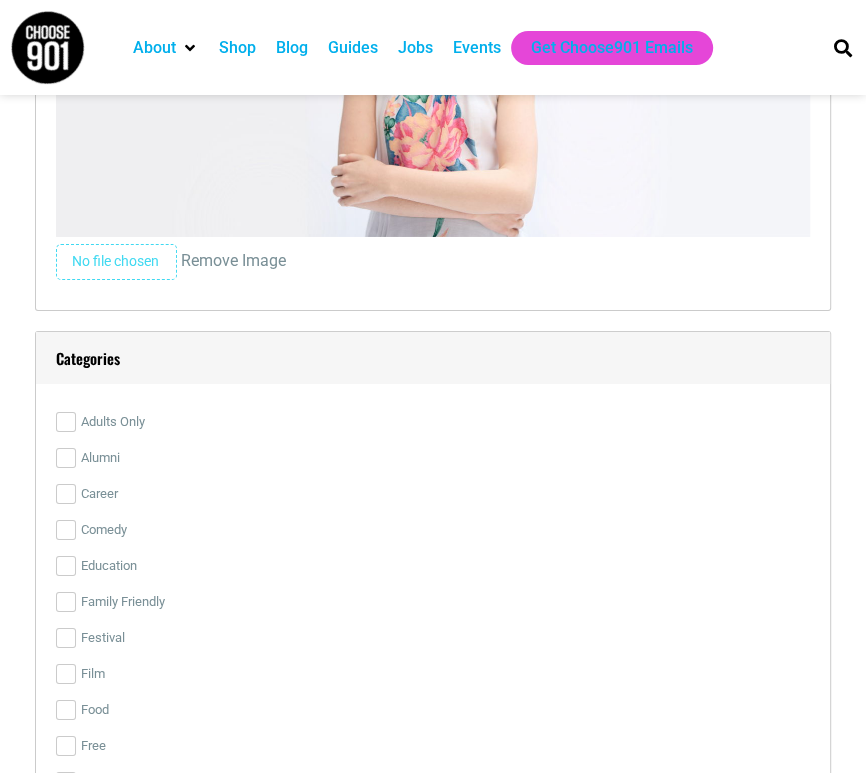 click on "Music" at bounding box center [66, 962] 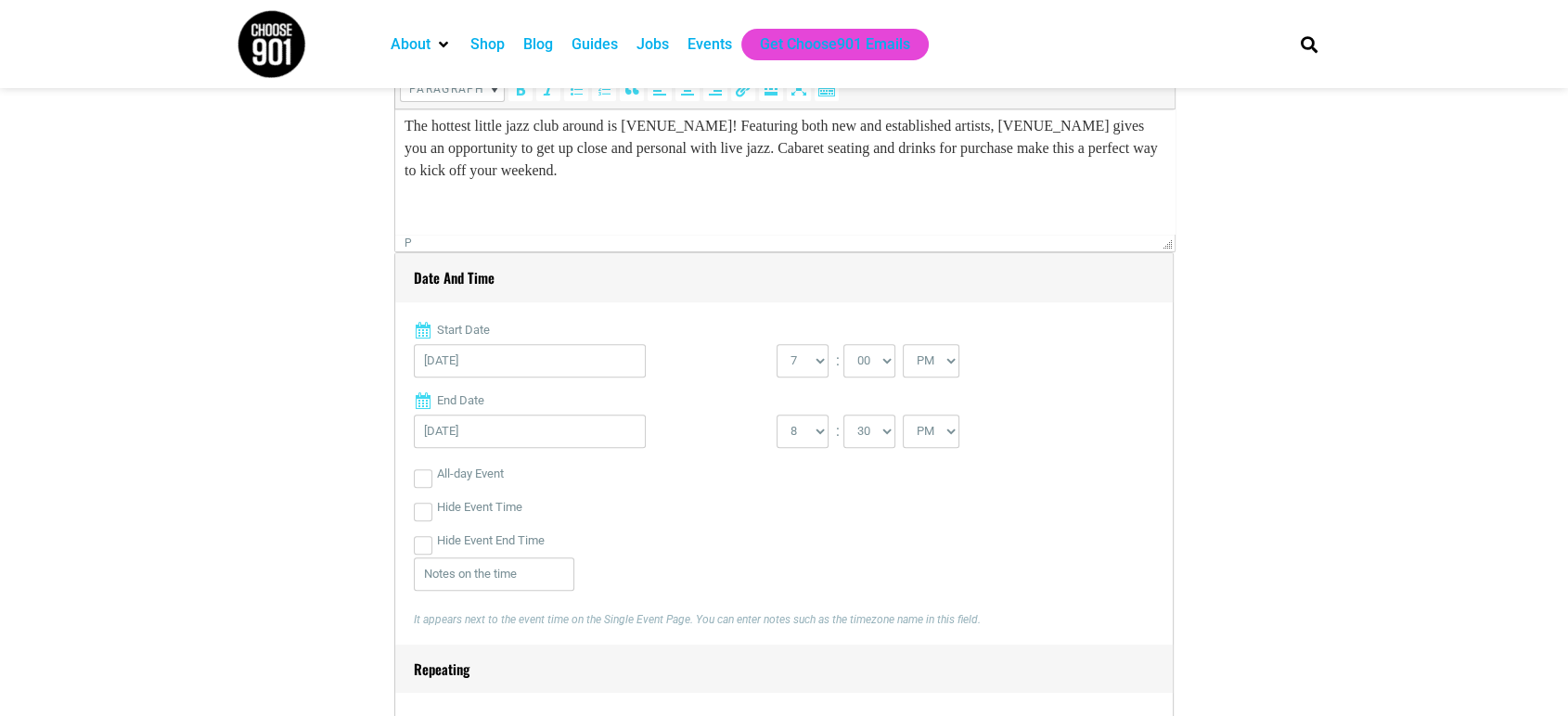 scroll, scrollTop: 721, scrollLeft: 0, axis: vertical 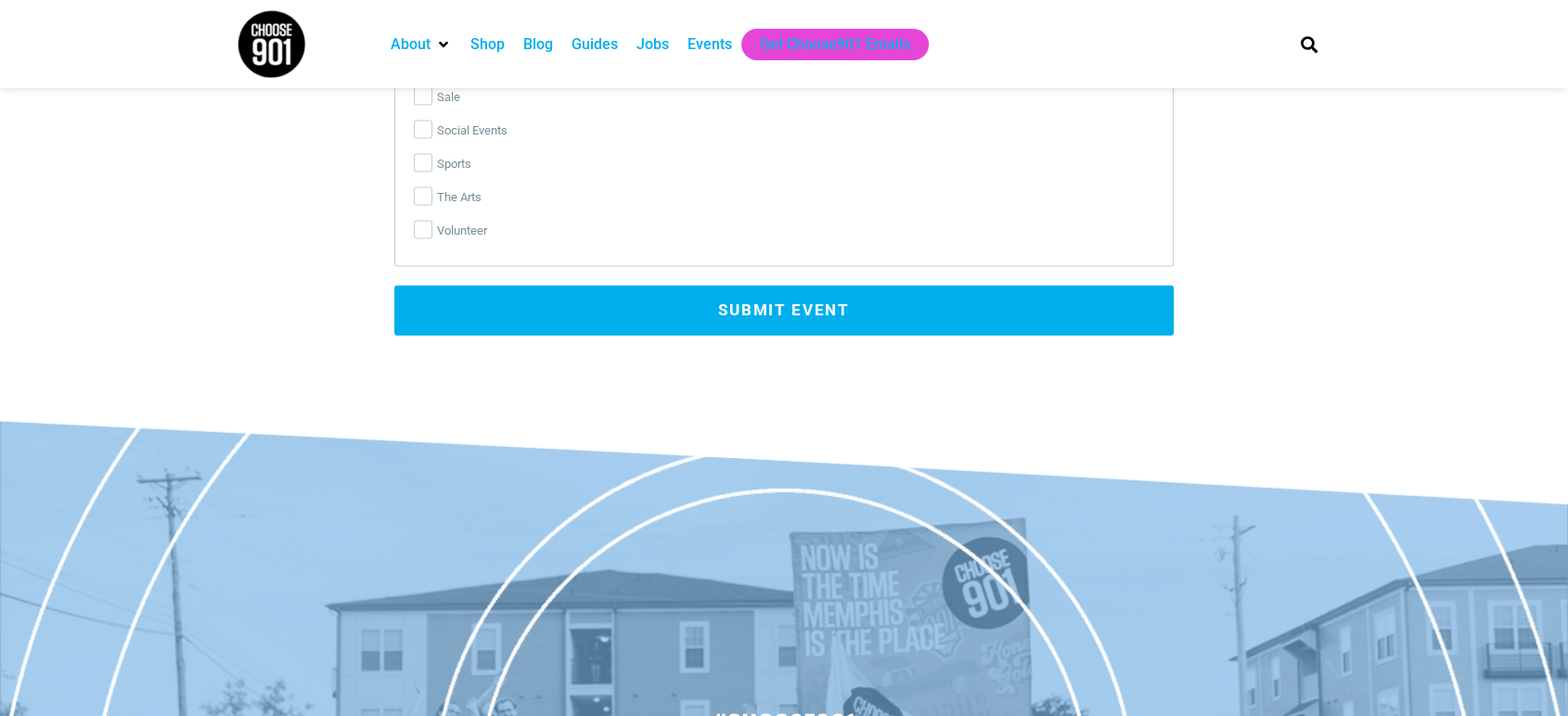 click on "Submit Event" at bounding box center [784, 311] 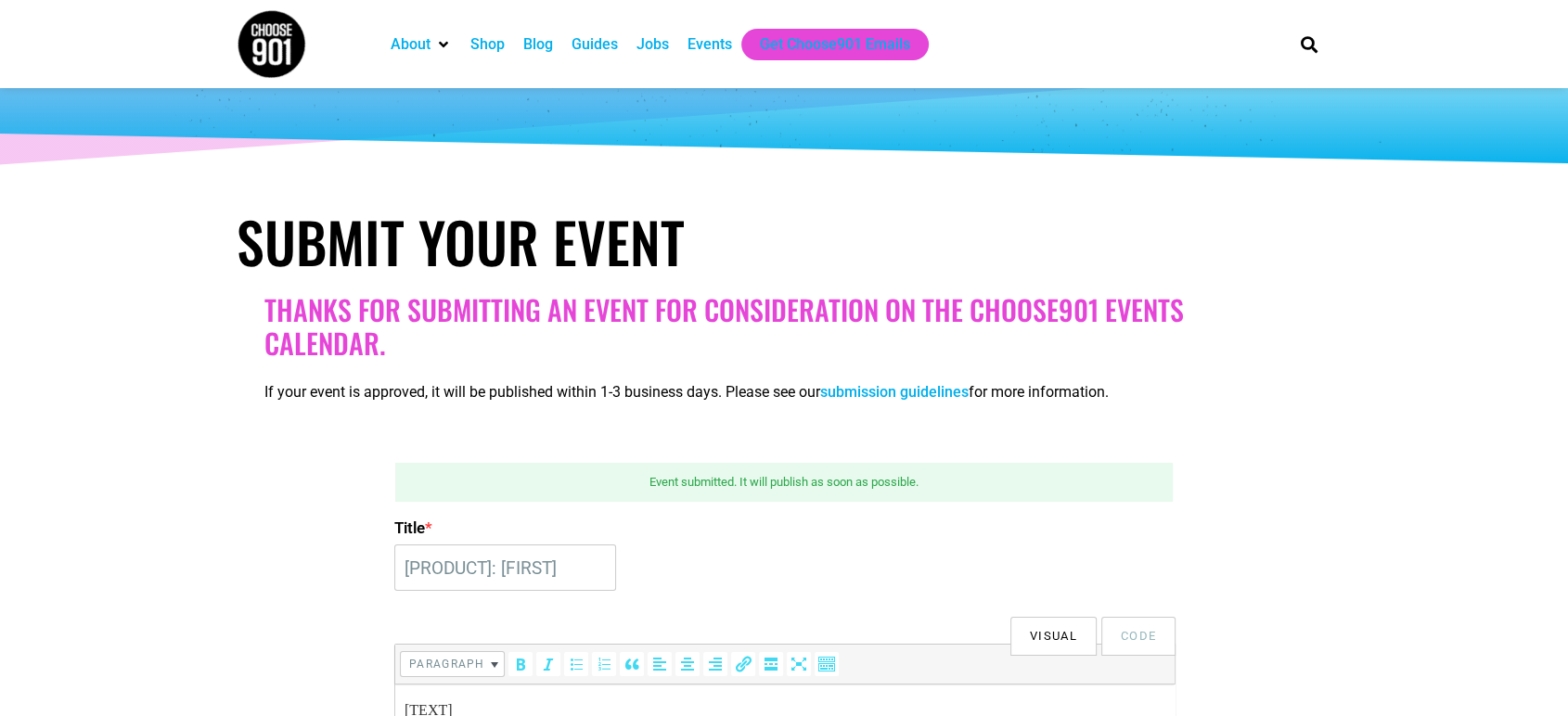 scroll, scrollTop: 0, scrollLeft: 0, axis: both 